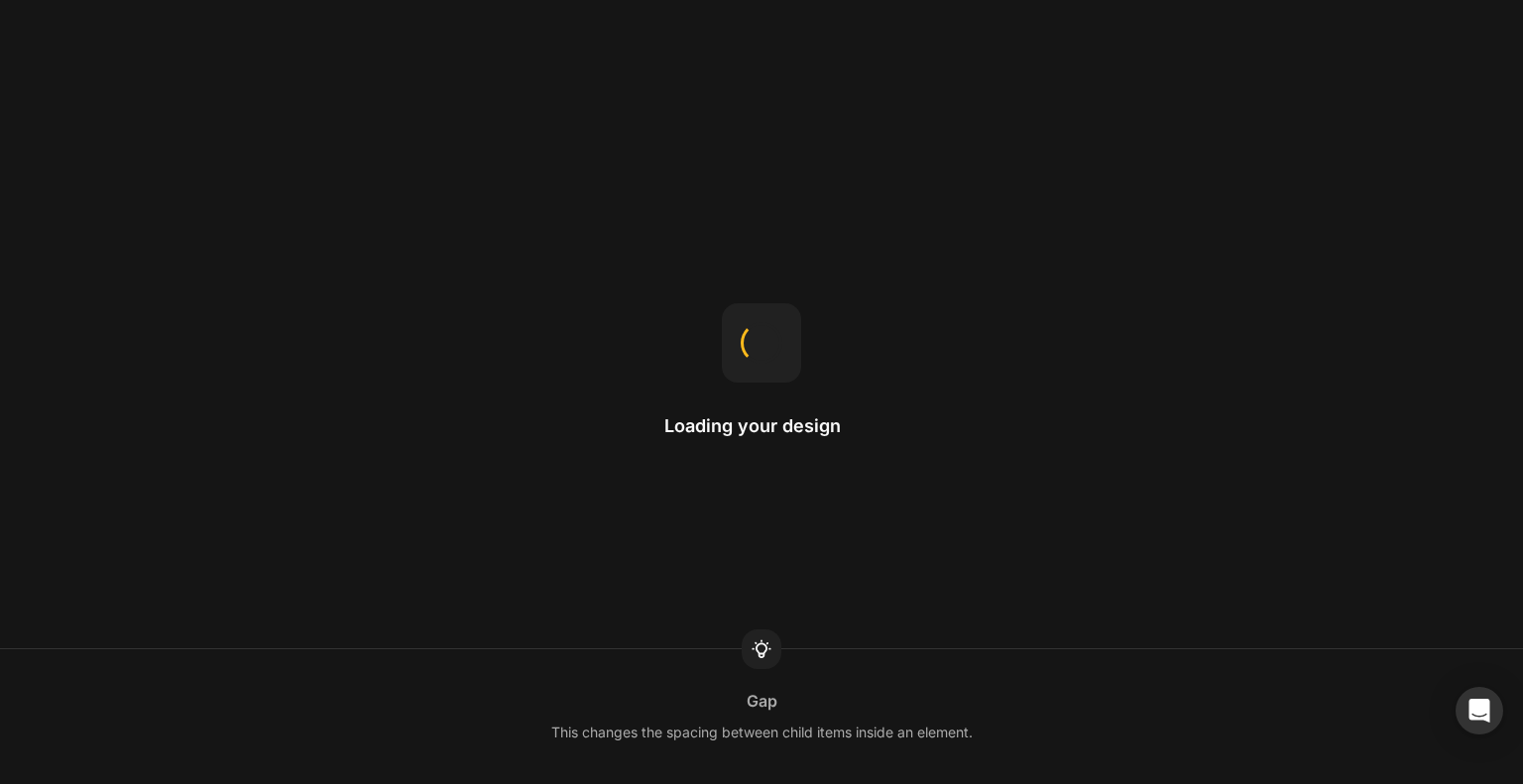 scroll, scrollTop: 0, scrollLeft: 0, axis: both 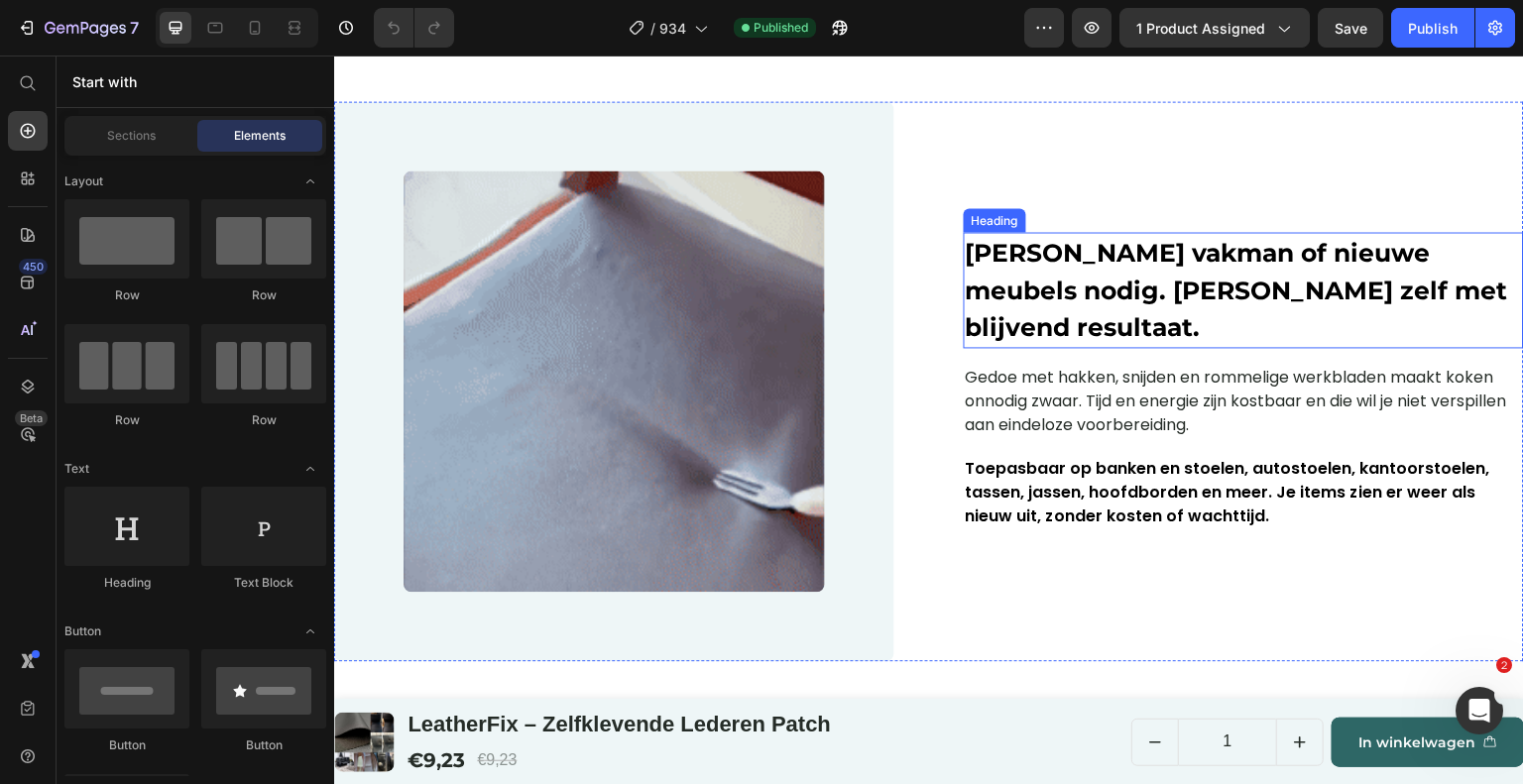 click on "Geen dure vakman of nieuwe meubels nodig. Herstel zelf met blijvend resultaat." at bounding box center (1236, 289) 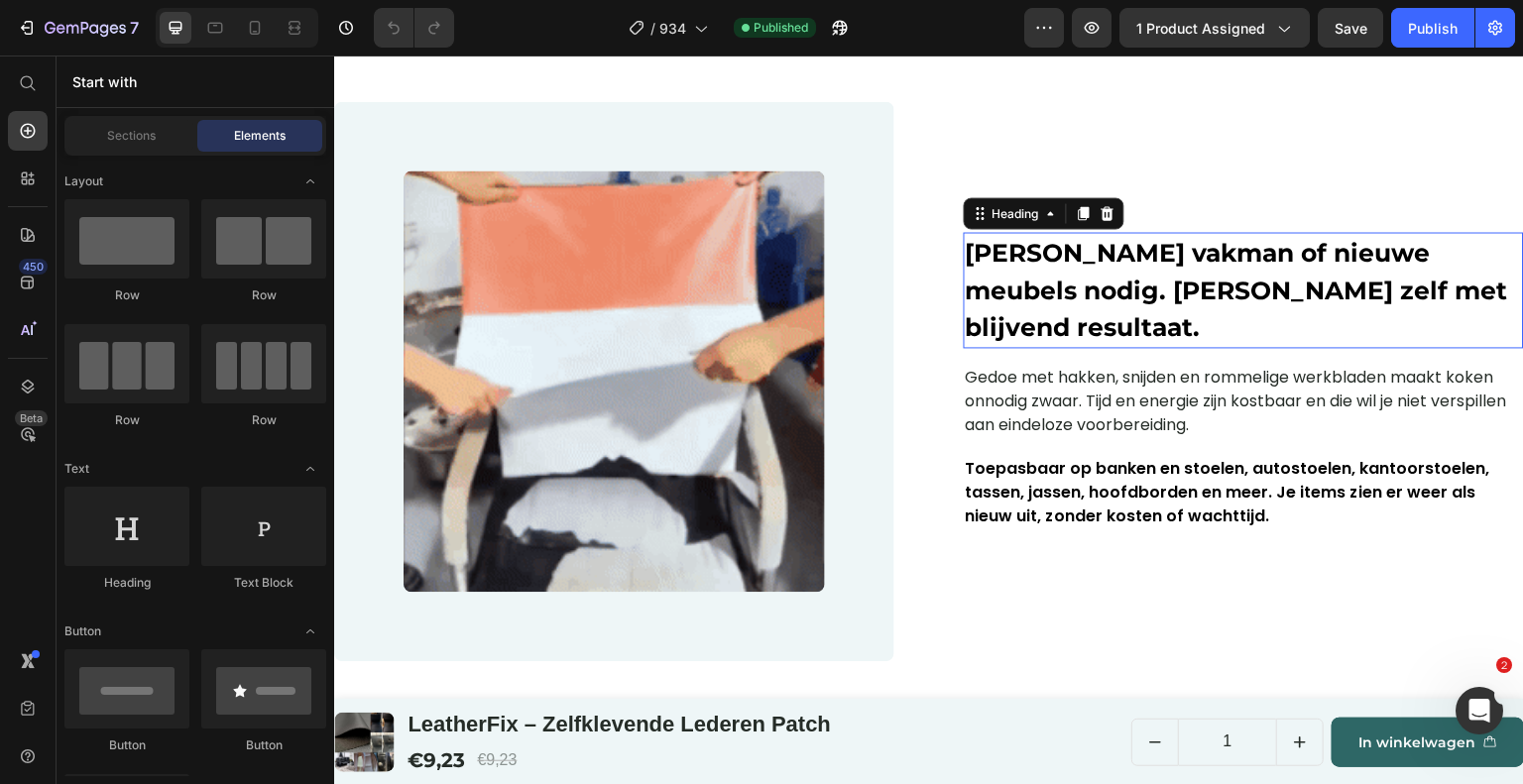 click on "Geen dure vakman of nieuwe meubels nodig. Herstel zelf met blijvend resultaat." at bounding box center [1236, 289] 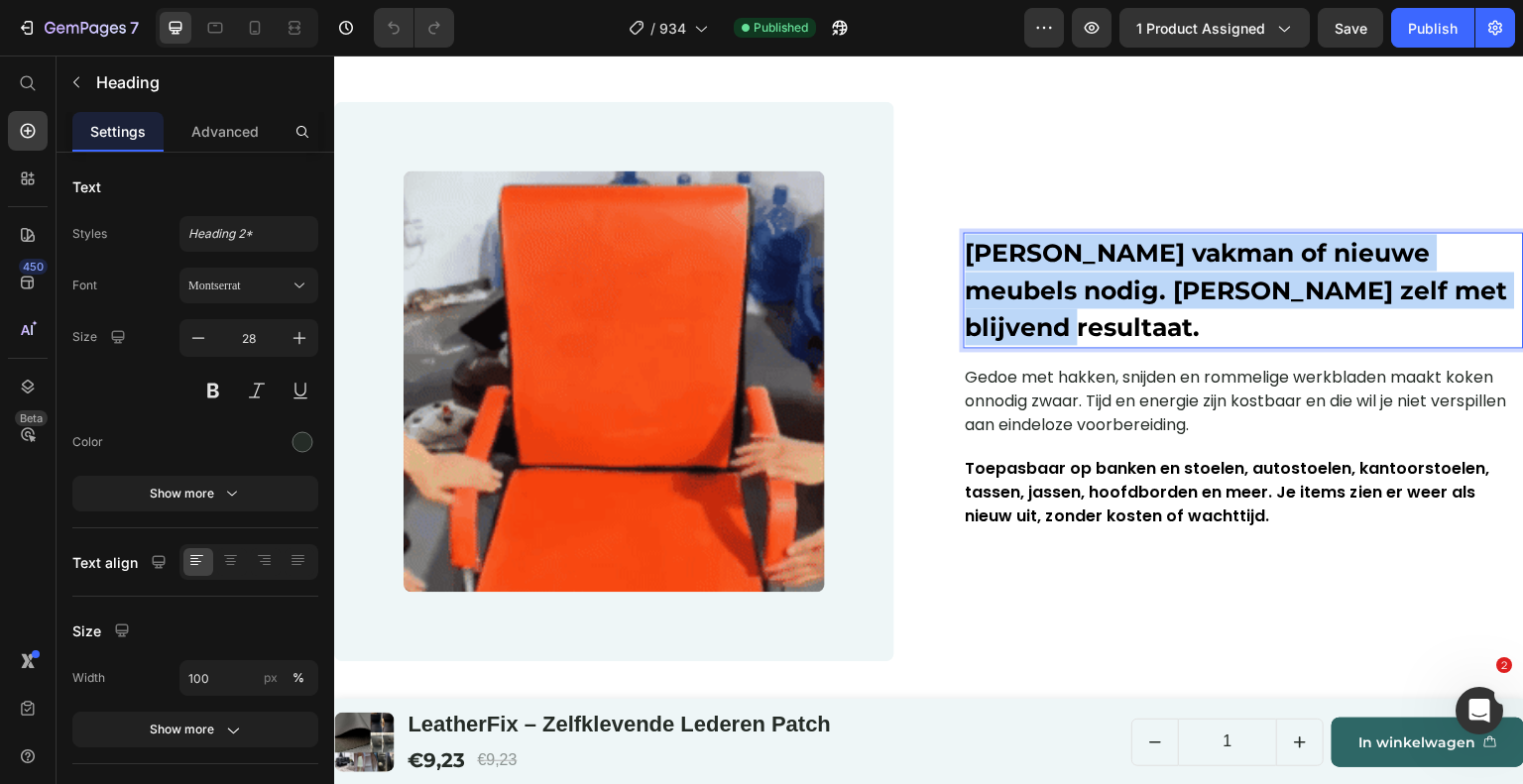 scroll, scrollTop: 1605, scrollLeft: 0, axis: vertical 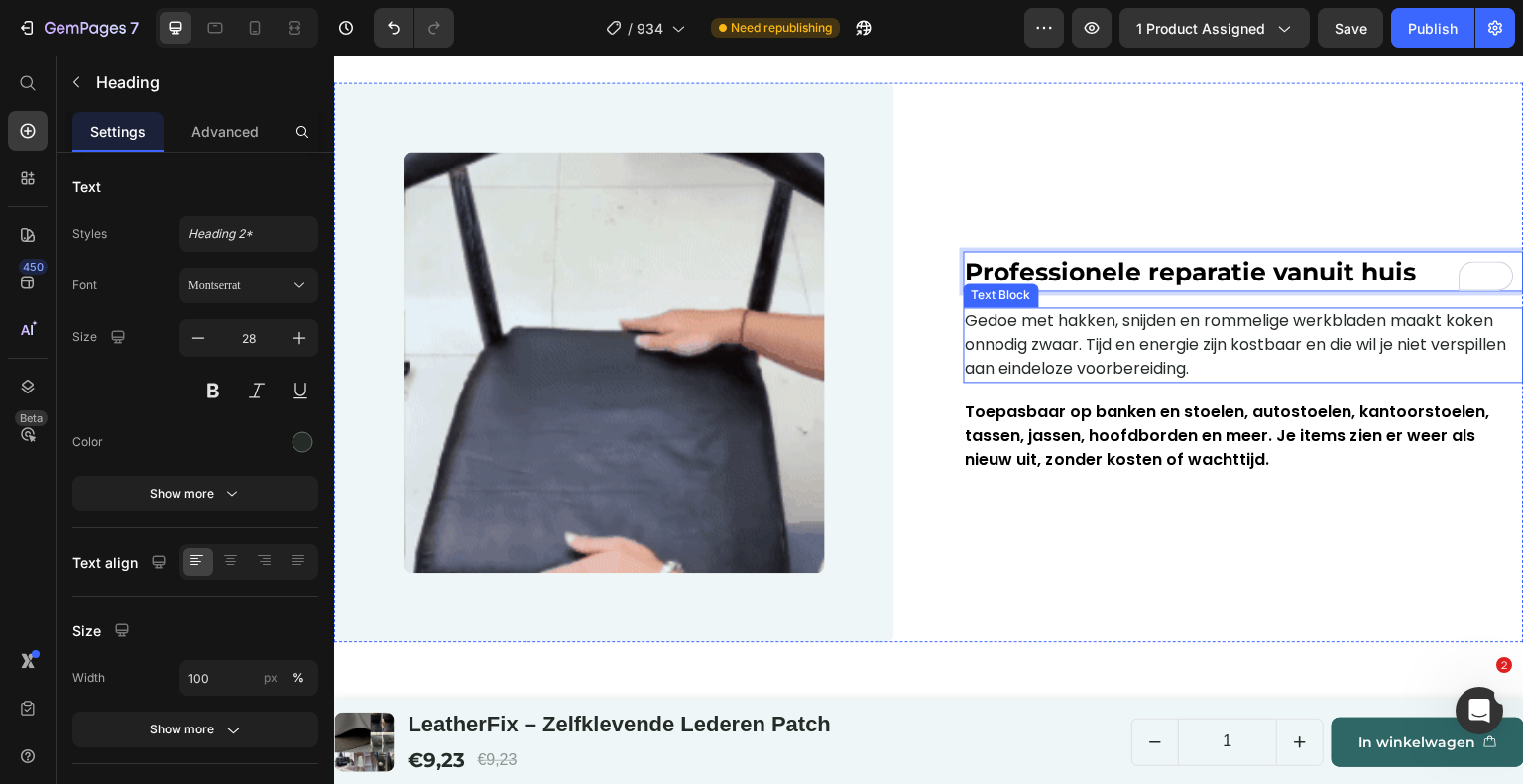 click on "Gedoe met hakken, snijden en rommelige werkbladen maakt koken onnodig zwaar. Tijd en energie zijn kostbaar en die wil je niet verspillen aan eindeloze voorbereiding." at bounding box center (1243, 345) 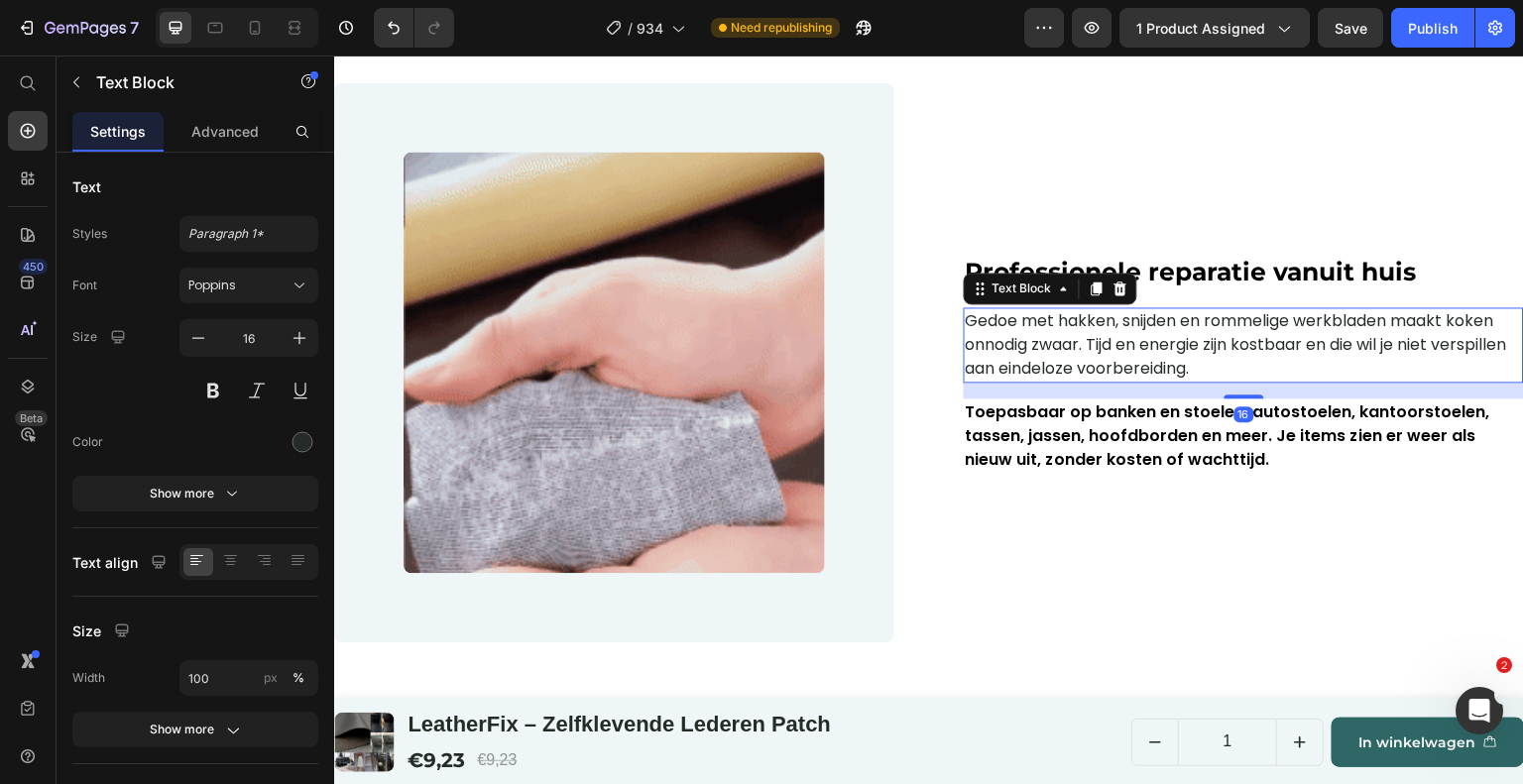 click on "Gedoe met hakken, snijden en rommelige werkbladen maakt koken onnodig zwaar. Tijd en energie zijn kostbaar en die wil je niet verspillen aan eindeloze voorbereiding." at bounding box center (1243, 345) 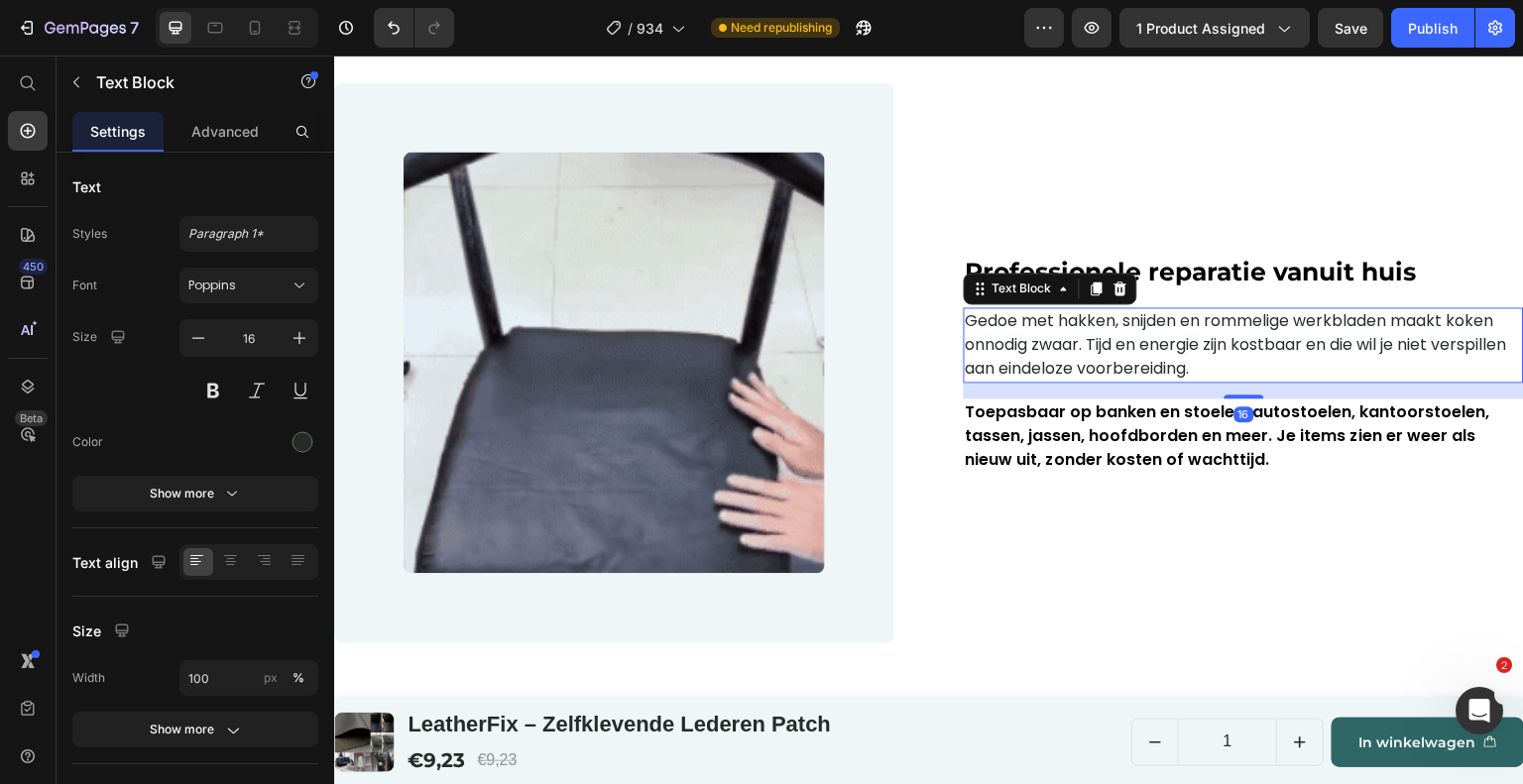 click on "Gedoe met hakken, snijden en rommelige werkbladen maakt koken onnodig zwaar. Tijd en energie zijn kostbaar en die wil je niet verspillen aan eindeloze voorbereiding." at bounding box center [1243, 345] 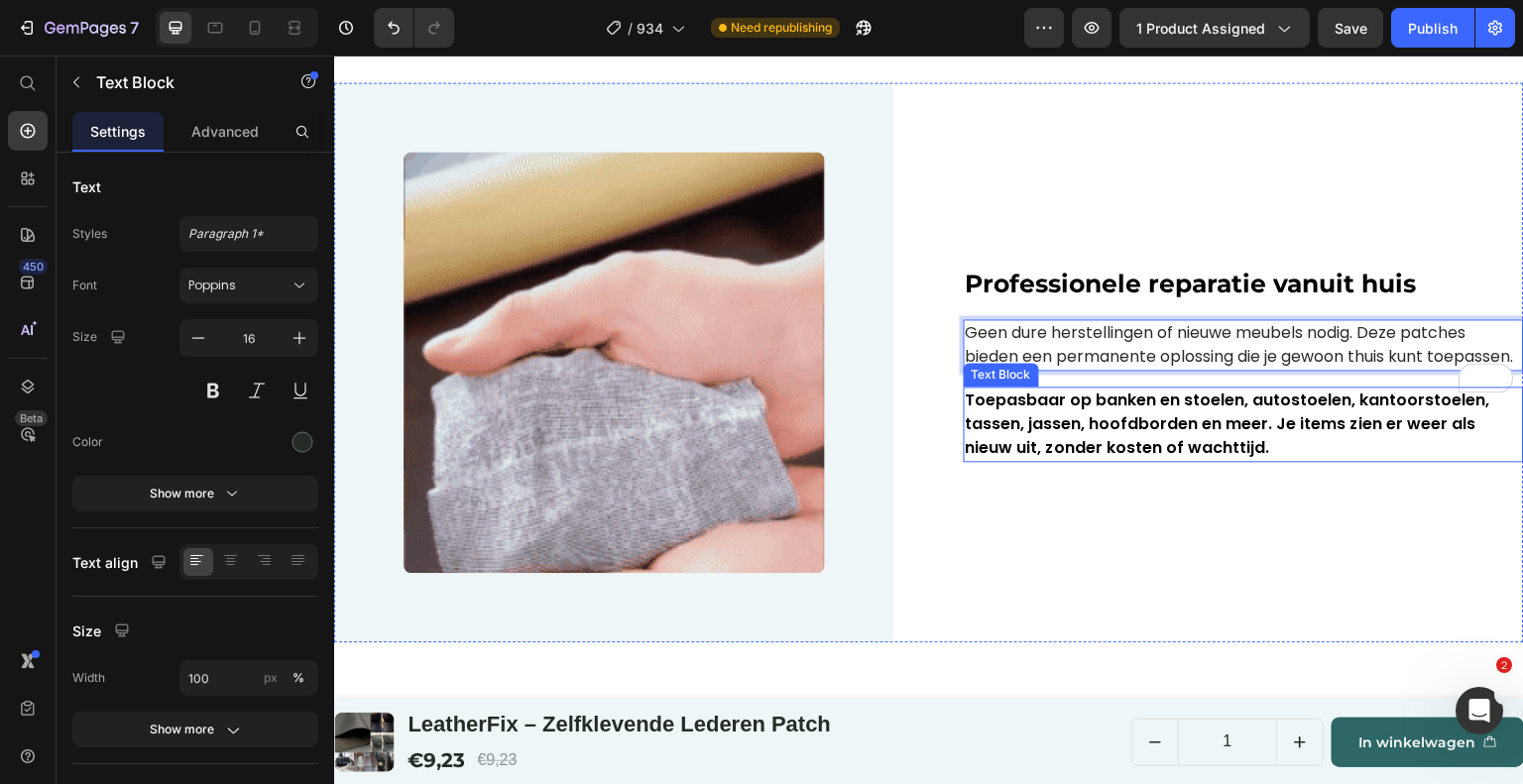 click on "Toepasbaar op banken en stoelen, autostoelen, kantoorstoelen, tassen, jassen, hoofdborden en meer. Je items zien er weer als nieuw uit, zonder kosten of wachttijd." at bounding box center (1228, 423) 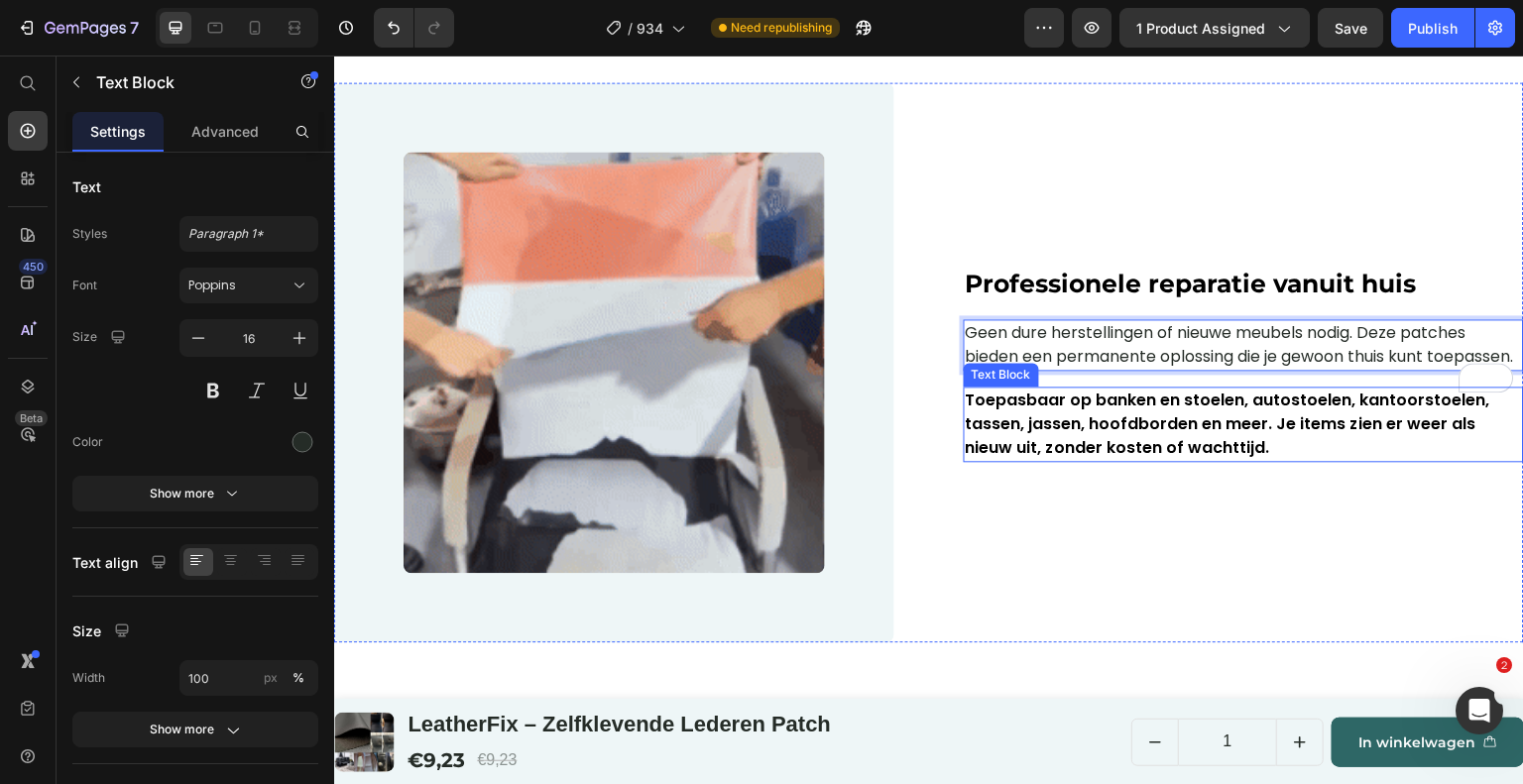 click on "Toepasbaar op banken en stoelen, autostoelen, kantoorstoelen, tassen, jassen, hoofdborden en meer. Je items zien er weer als nieuw uit, zonder kosten of wachttijd." at bounding box center [1228, 423] 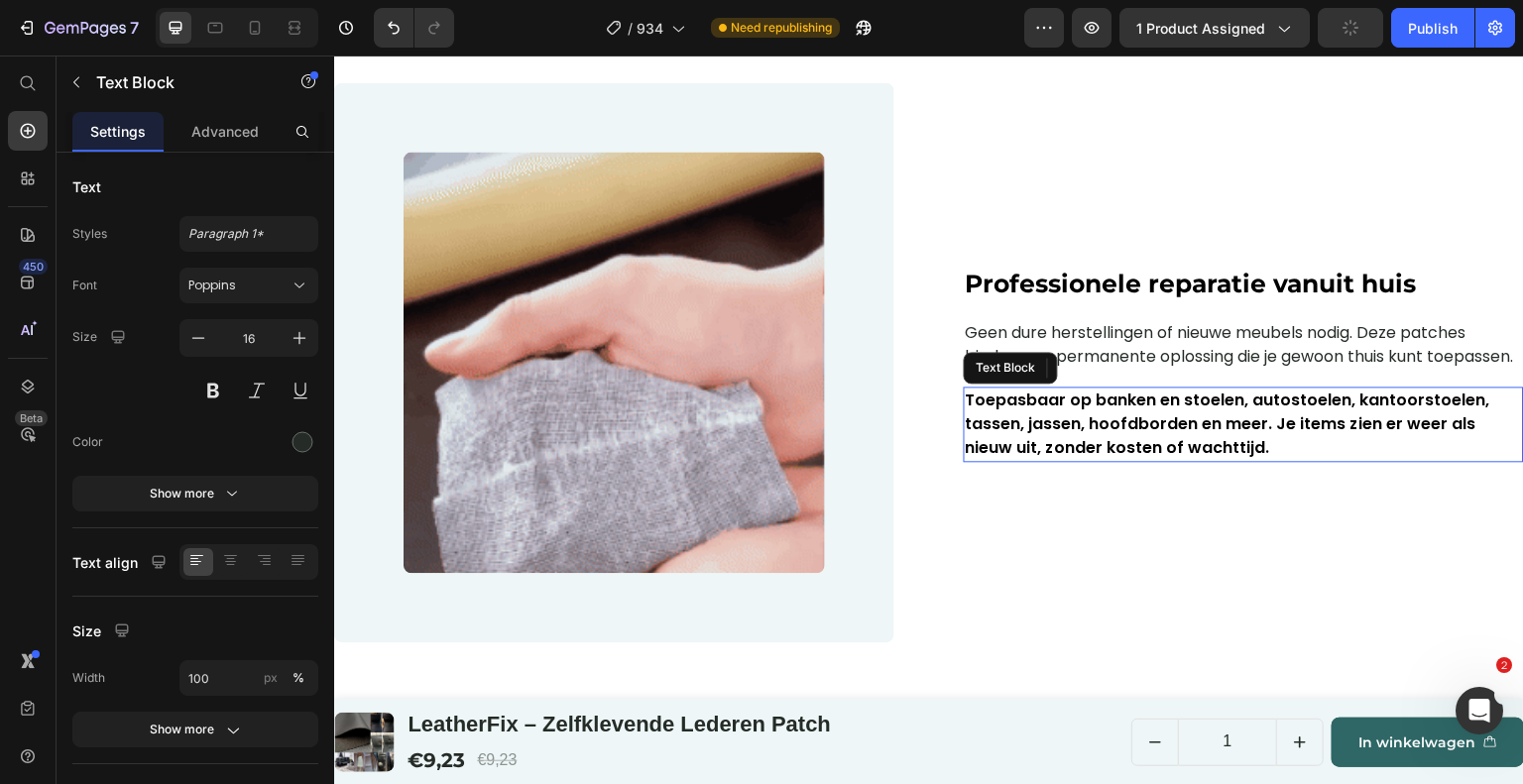 click on "Toepasbaar op banken en stoelen, autostoelen, kantoorstoelen, tassen, jassen, hoofdborden en meer. Je items zien er weer als nieuw uit, zonder kosten of wachttijd." at bounding box center (1228, 423) 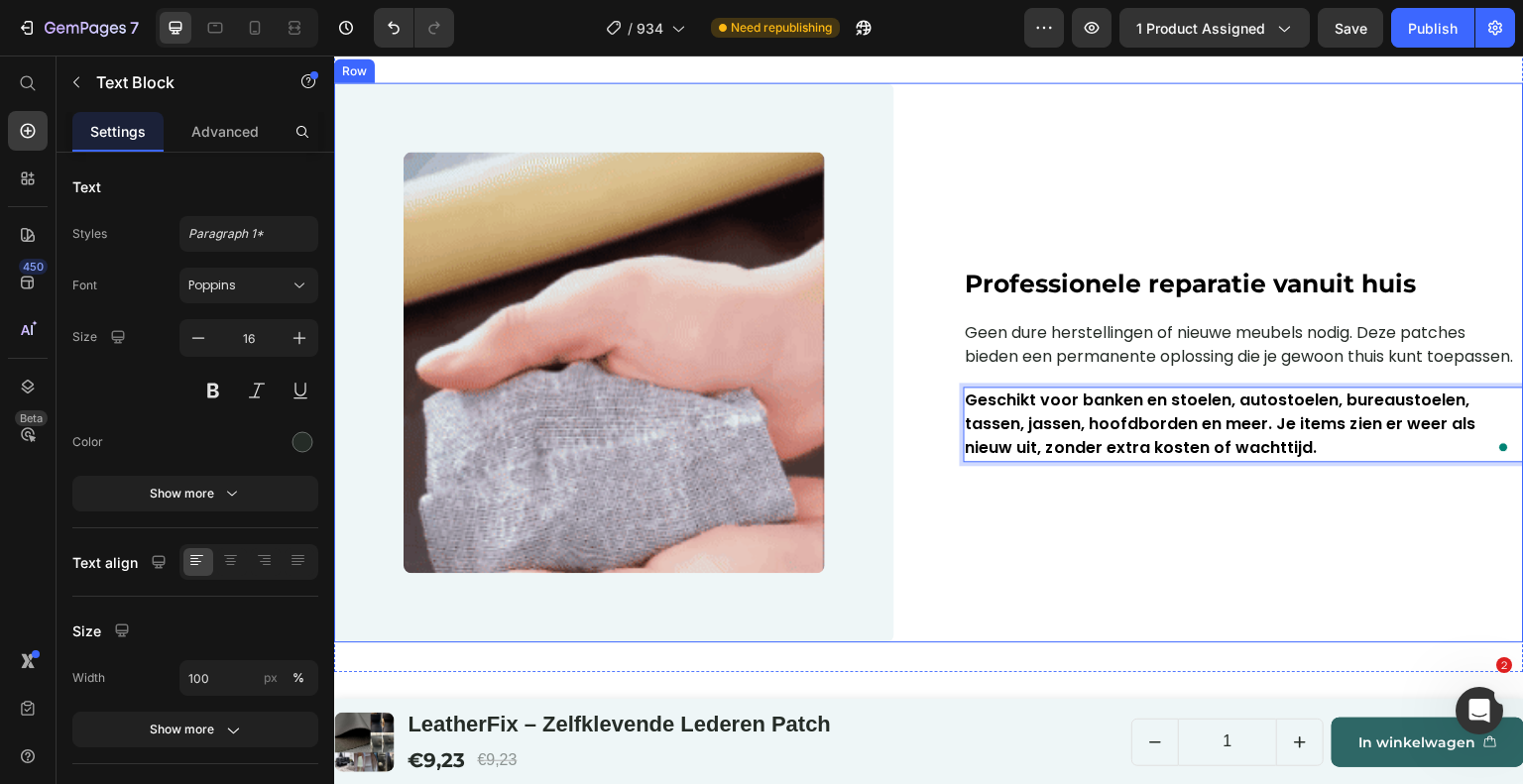 click on "Professionele reparatie vanuit huis" at bounding box center (1191, 283) 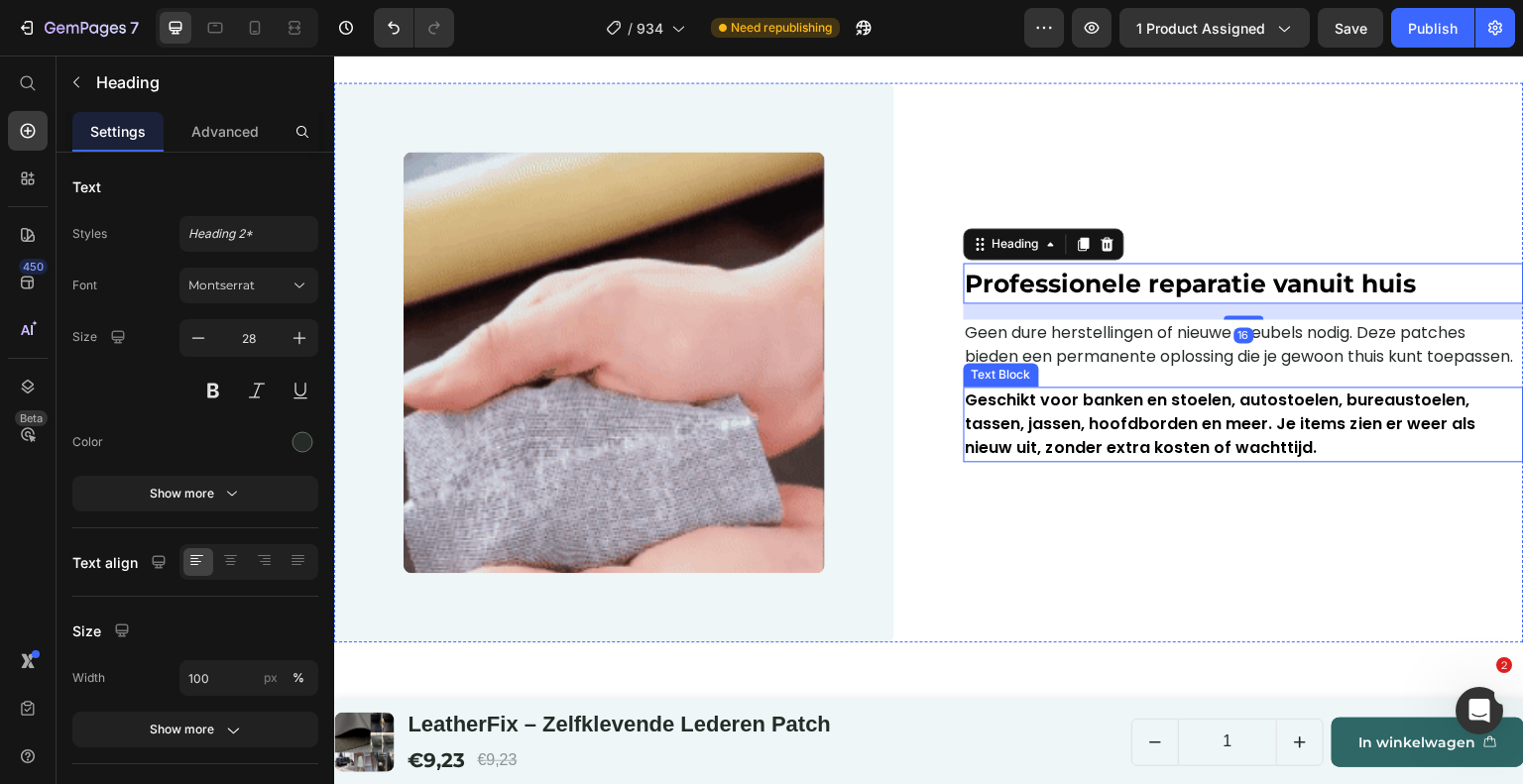 click on "Geschikt voor banken en stoelen, autostoelen, bureaustoelen, tassen, jassen, hoofdborden en meer. Je items zien er weer als nieuw uit, zonder extra kosten of wachttijd." at bounding box center (1243, 424) 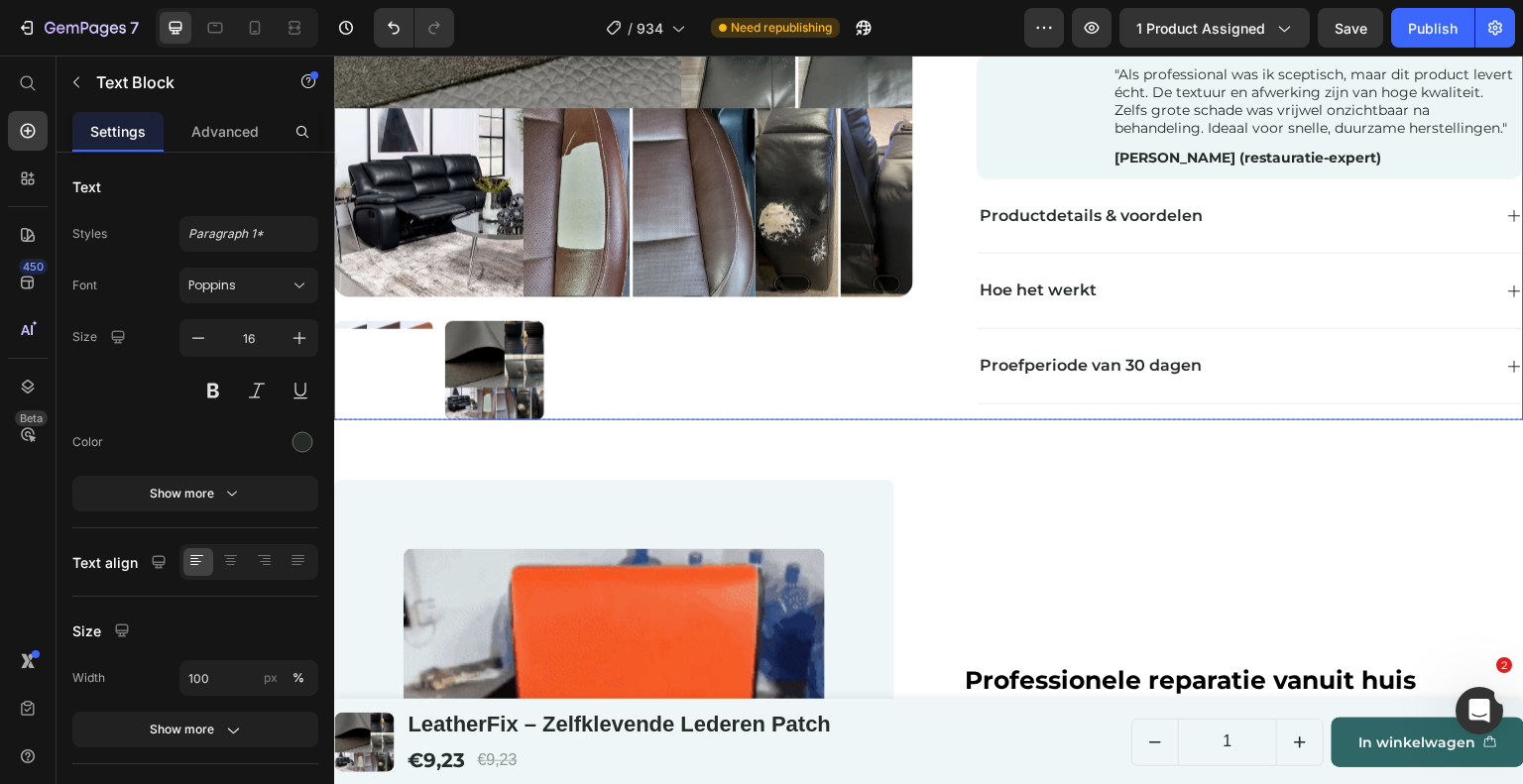 scroll, scrollTop: 1208, scrollLeft: 0, axis: vertical 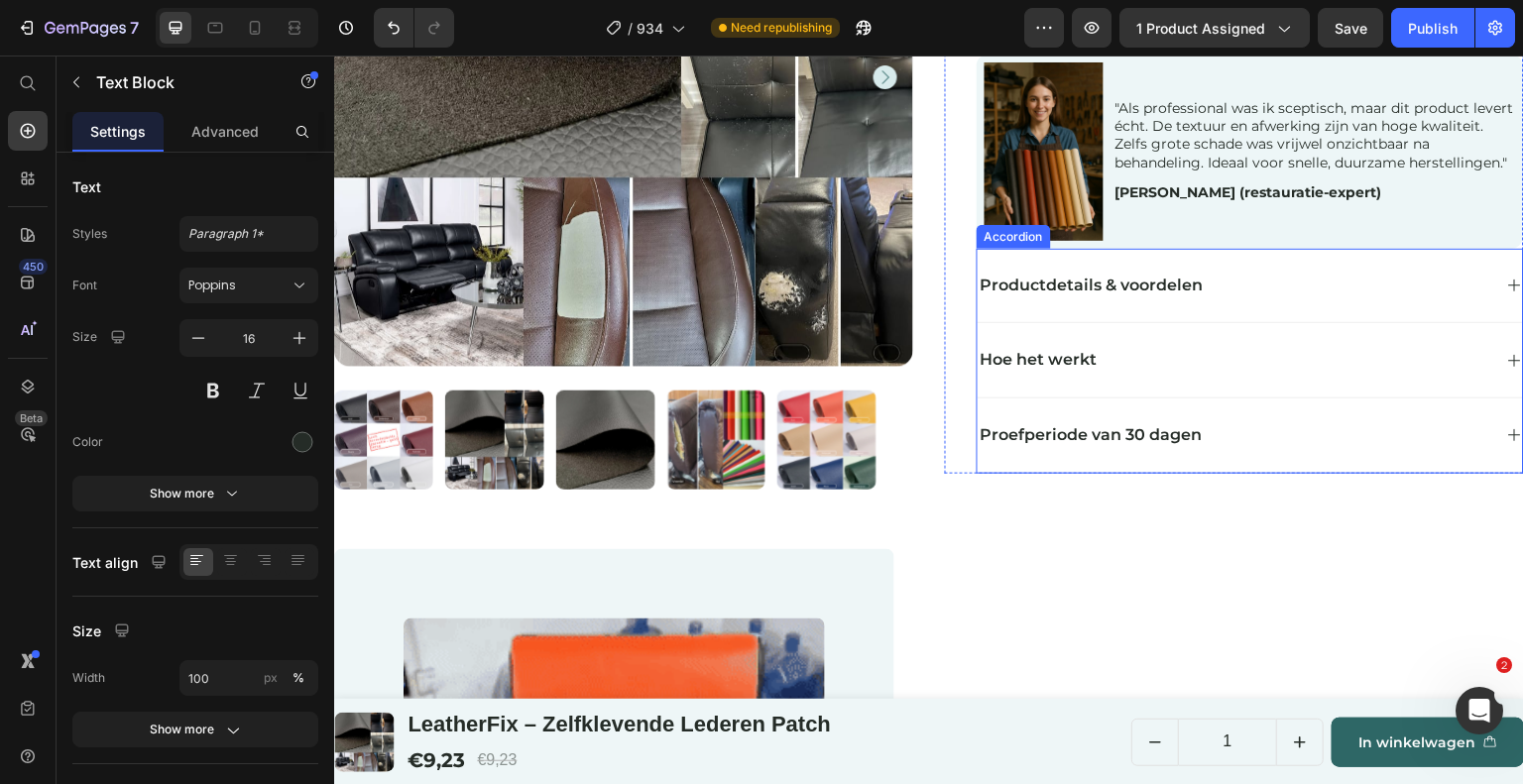 click on "Proefperiode van 30 dagen" at bounding box center (1234, 435) 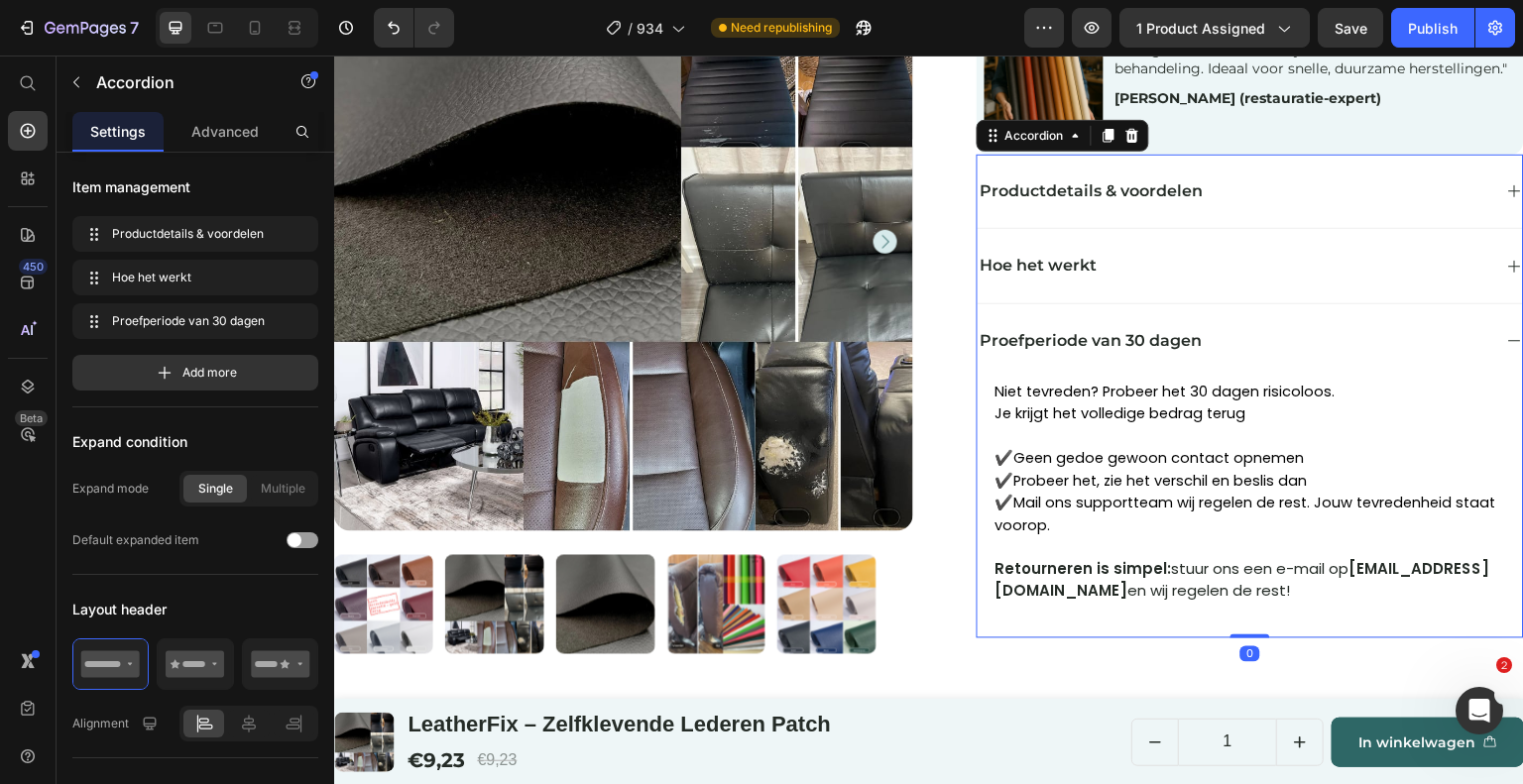 scroll, scrollTop: 1406, scrollLeft: 0, axis: vertical 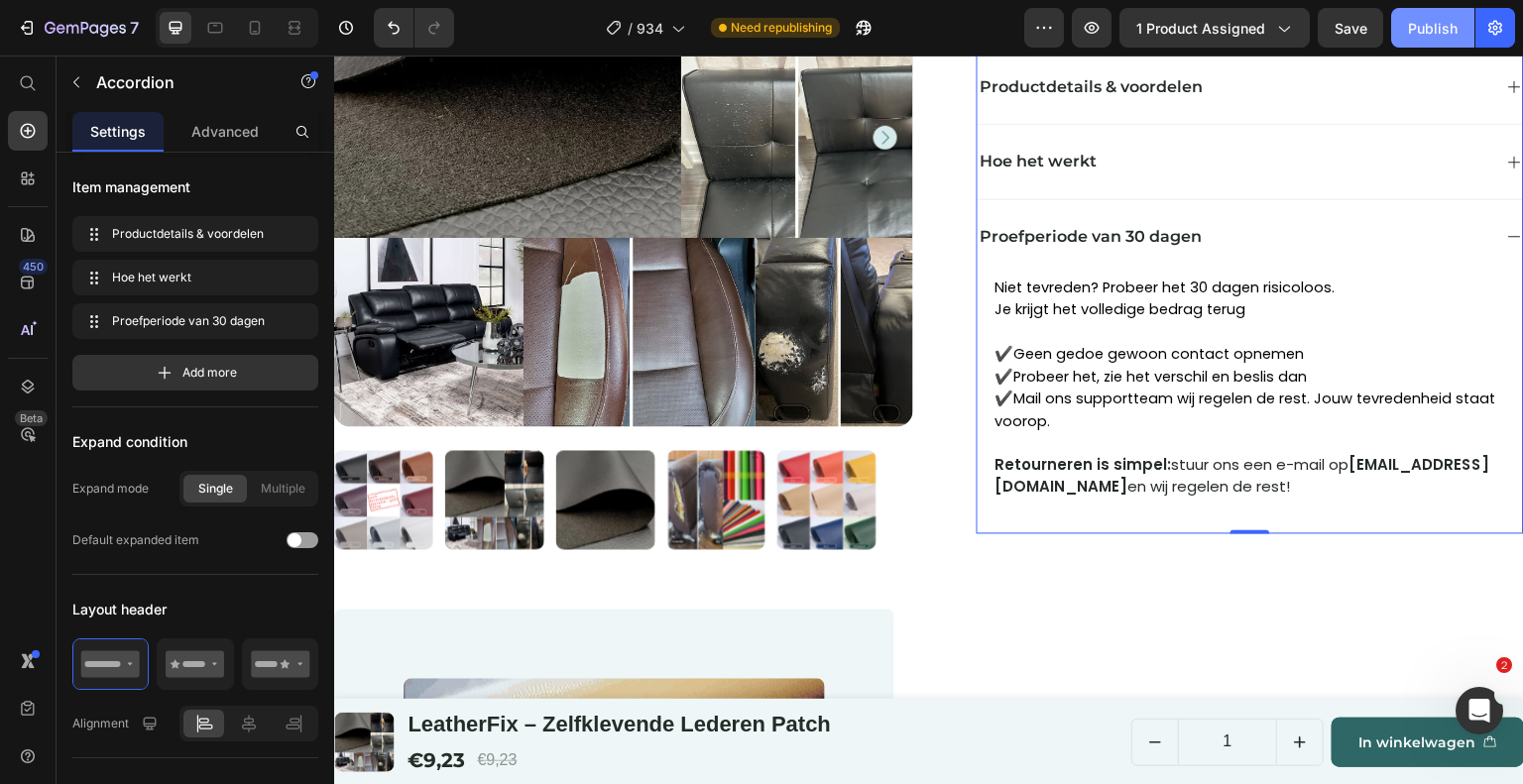click on "Publish" at bounding box center (1433, 28) 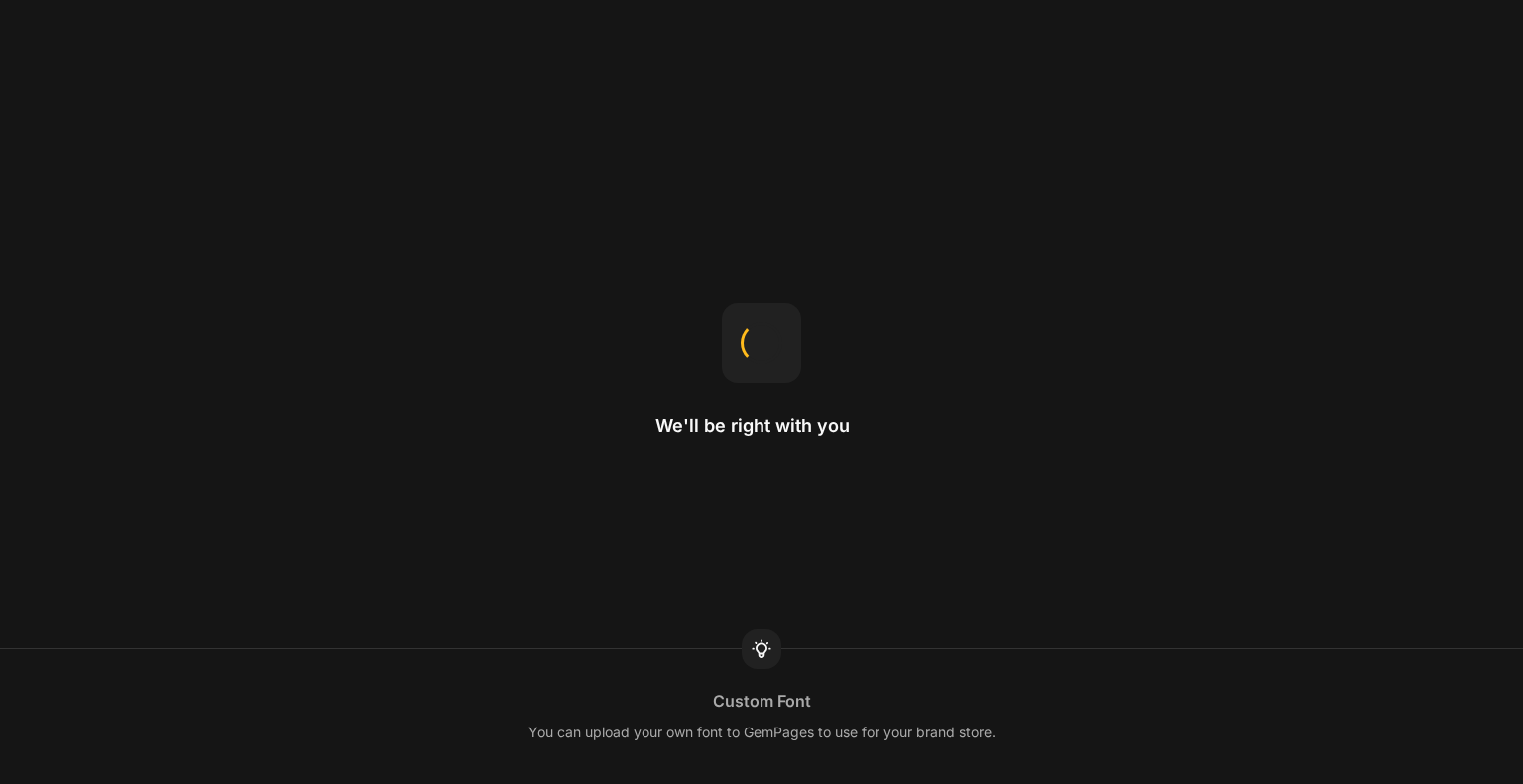 scroll, scrollTop: 0, scrollLeft: 0, axis: both 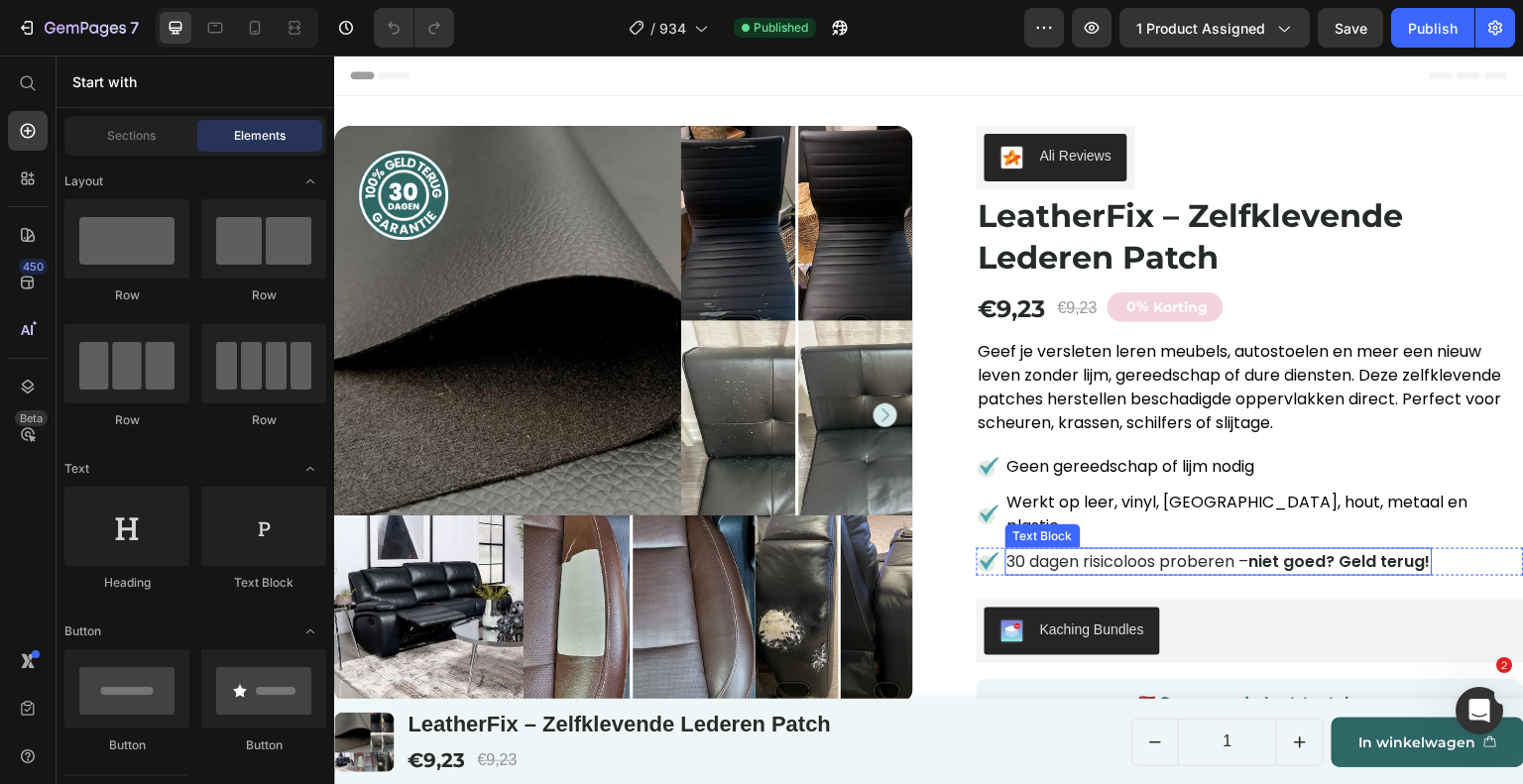 click on "30 dagen risicoloos proberen –  niet goed? Geld terug!" at bounding box center [1219, 562] 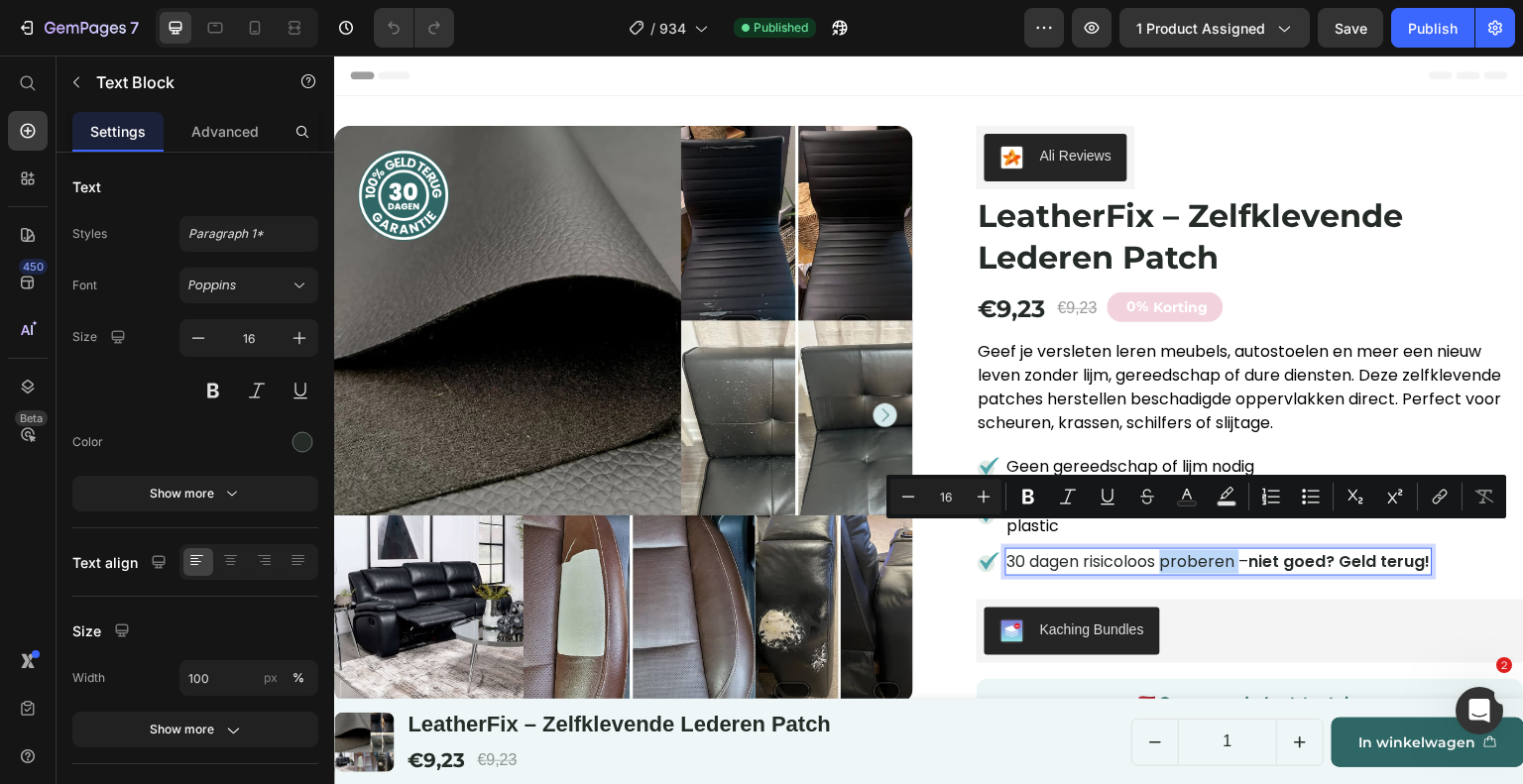 click on "30 dagen risicoloos proberen –  niet goed? Geld terug!" at bounding box center (1219, 562) 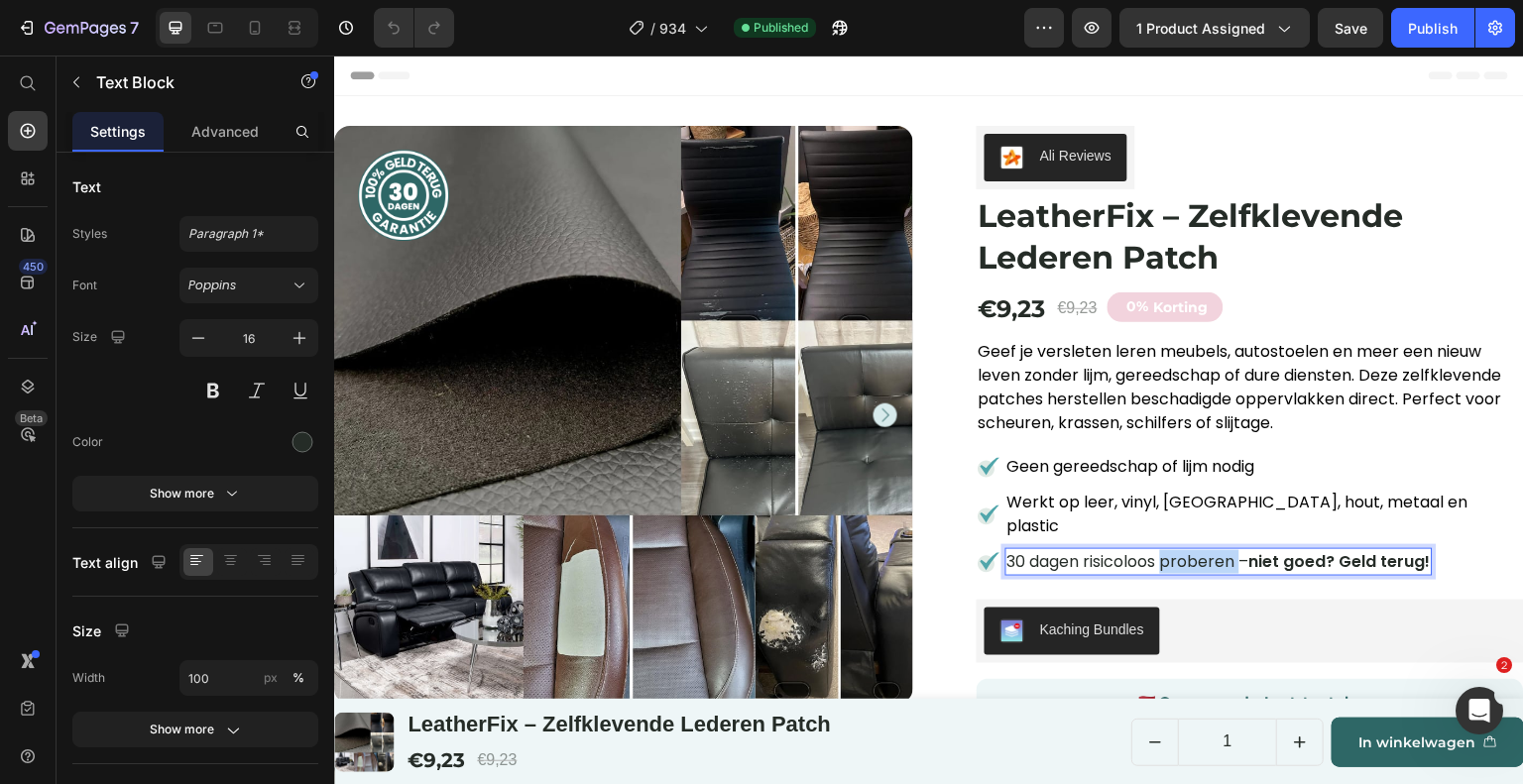 click on "30 dagen risicoloos proberen –  niet goed? Geld terug!" at bounding box center [1219, 562] 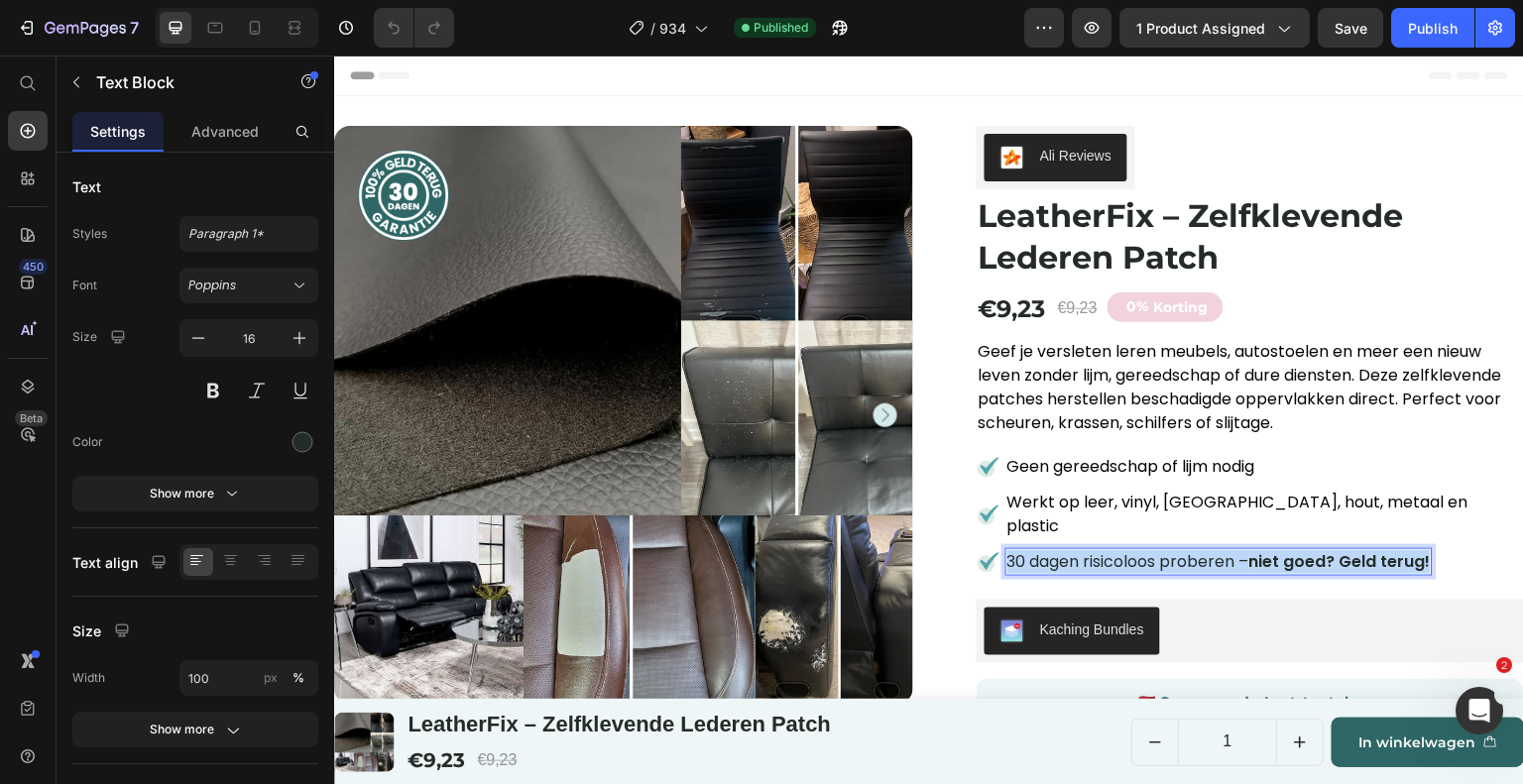 click on "30 dagen risicoloos proberen –  niet goed? Geld terug!" at bounding box center [1219, 562] 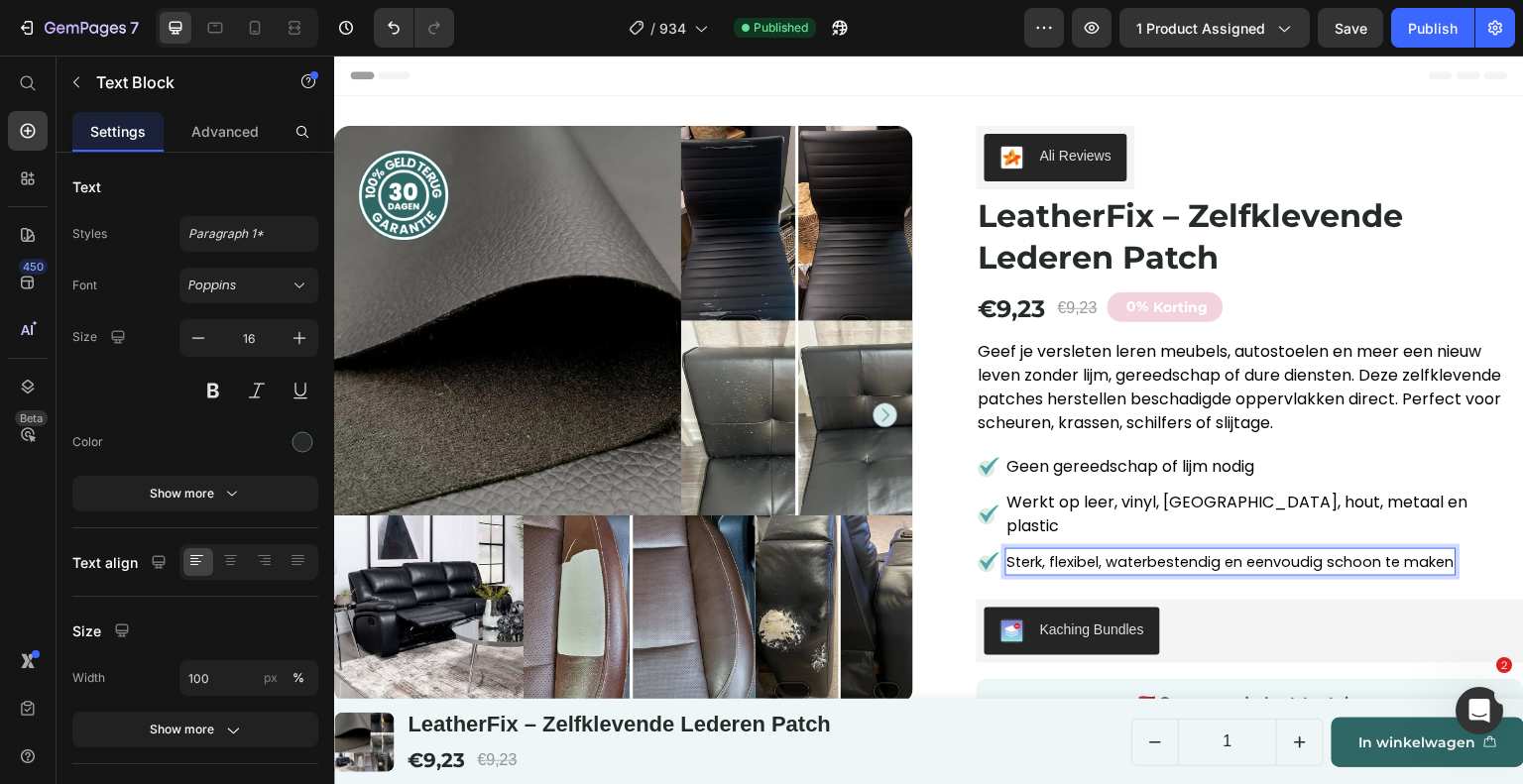 click on "Sterk, flexibel, waterbestendig en eenvoudig schoon te maken" at bounding box center (1230, 562) 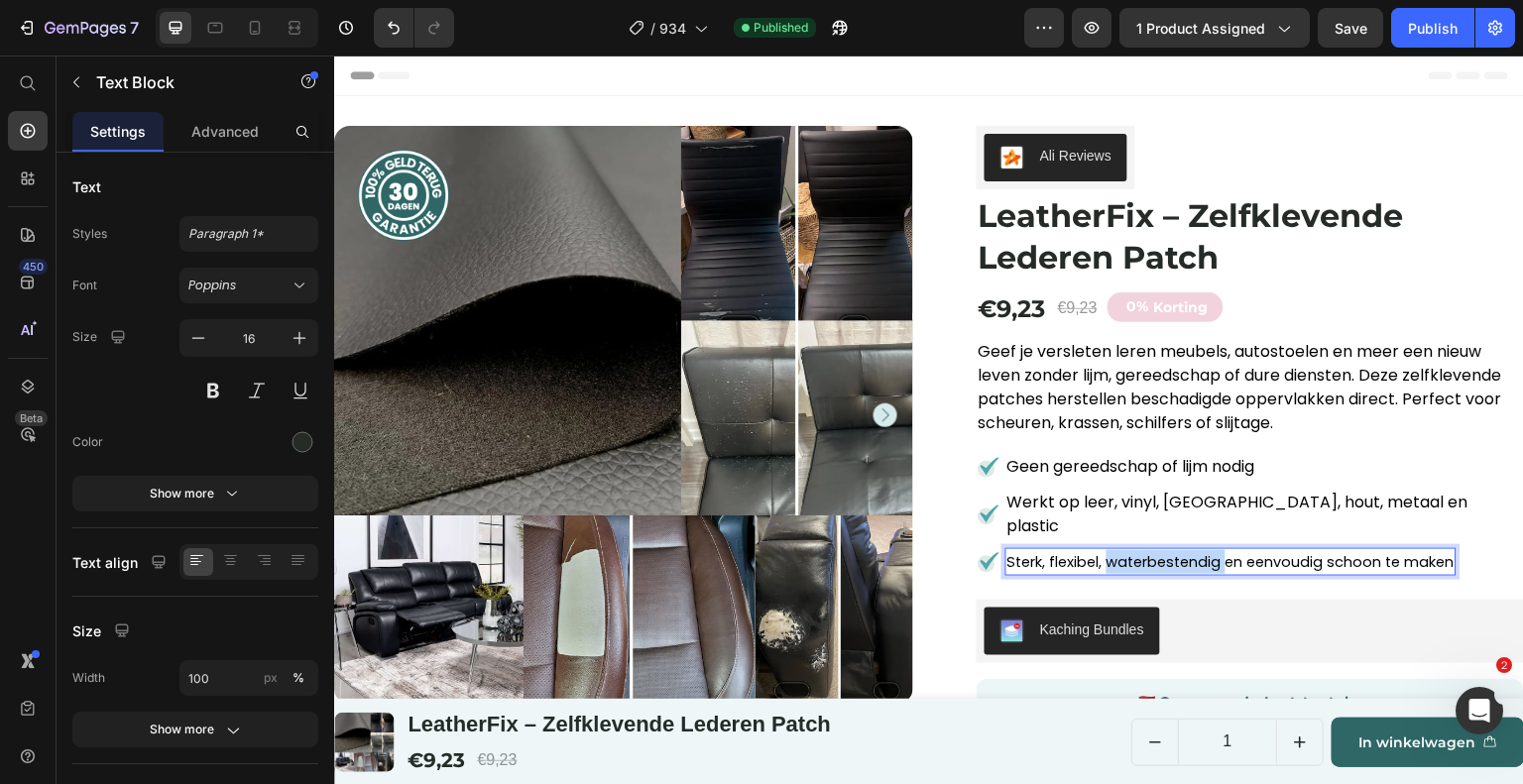 click on "Sterk, flexibel, waterbestendig en eenvoudig schoon te maken" at bounding box center [1230, 562] 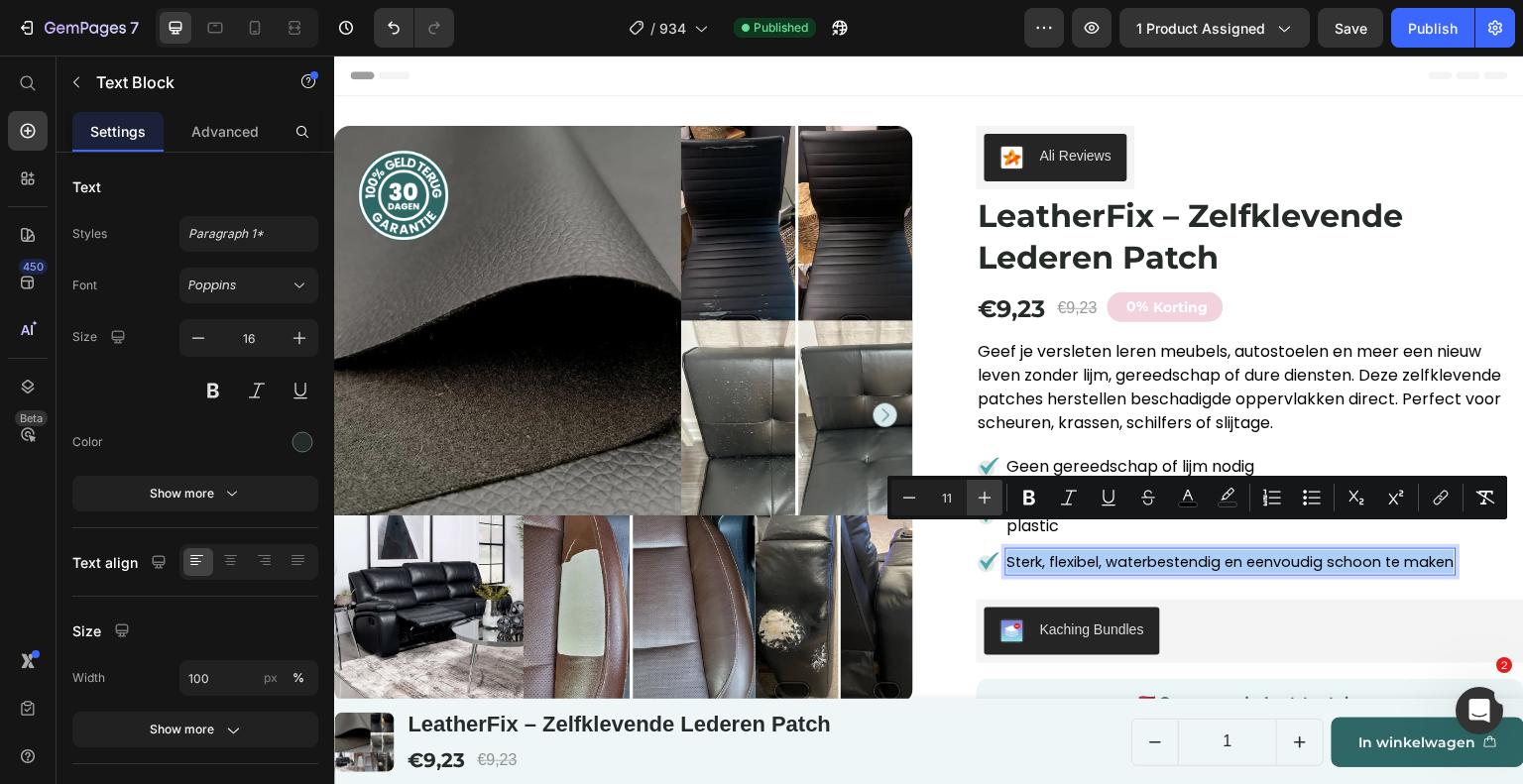 click 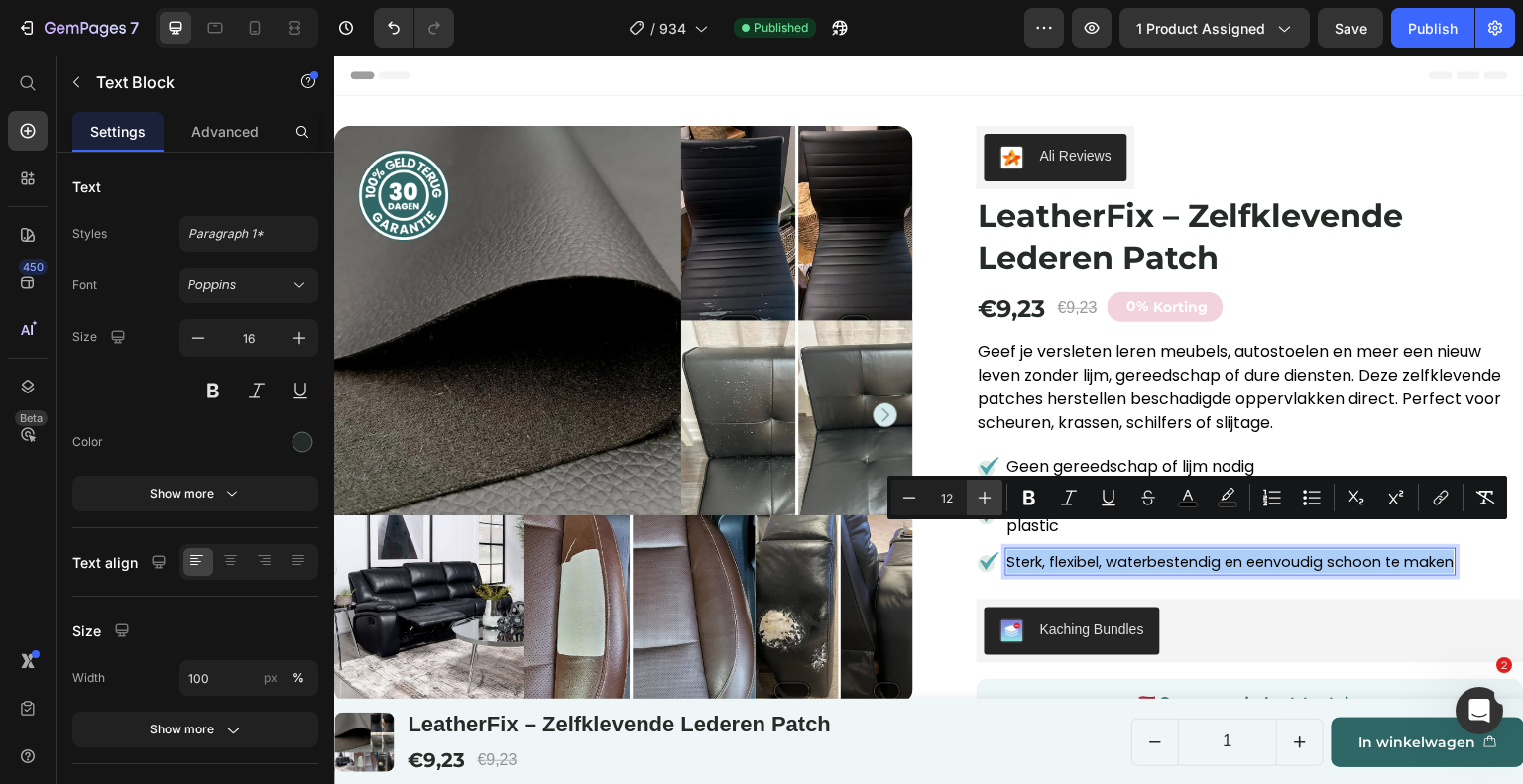 click 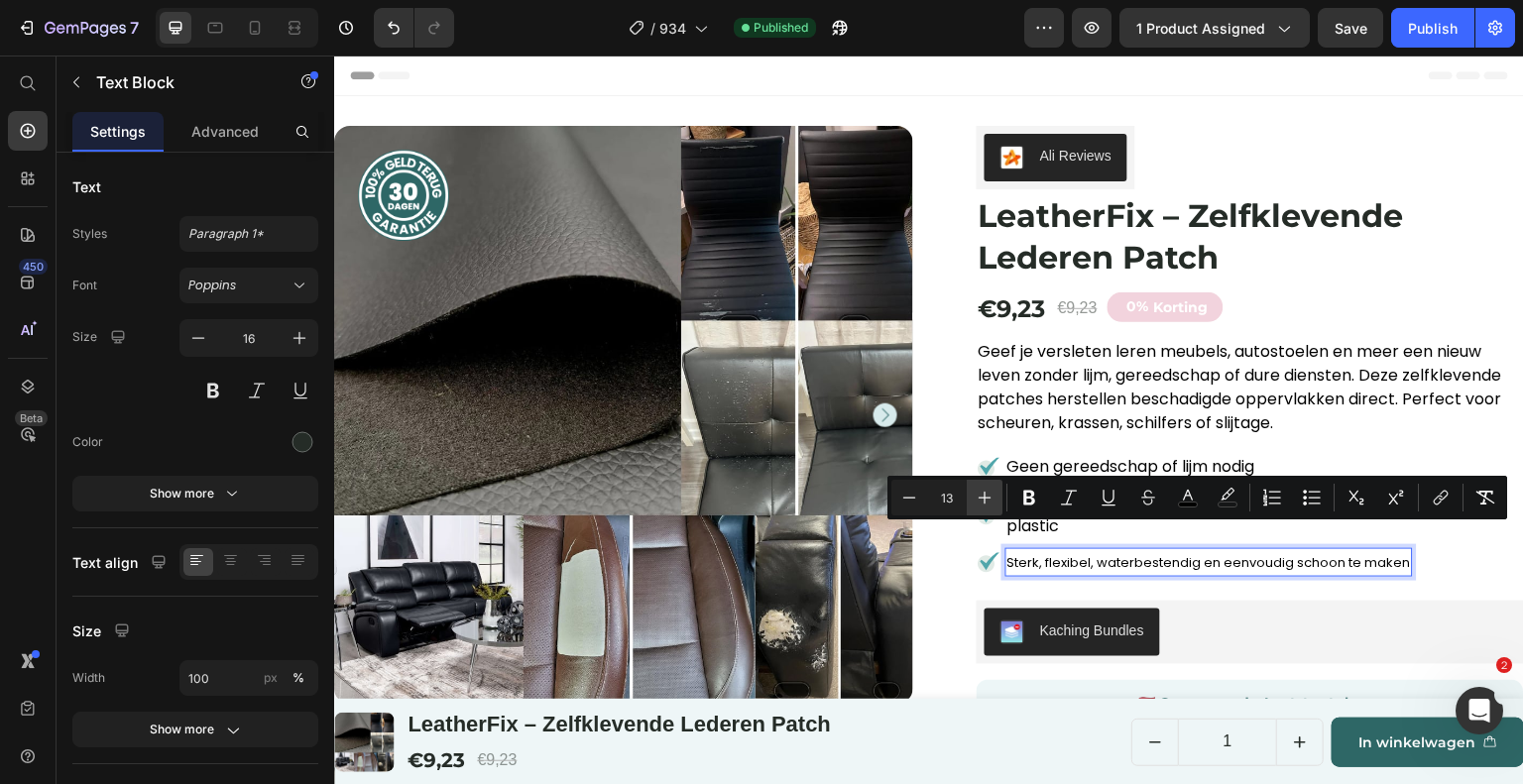 click 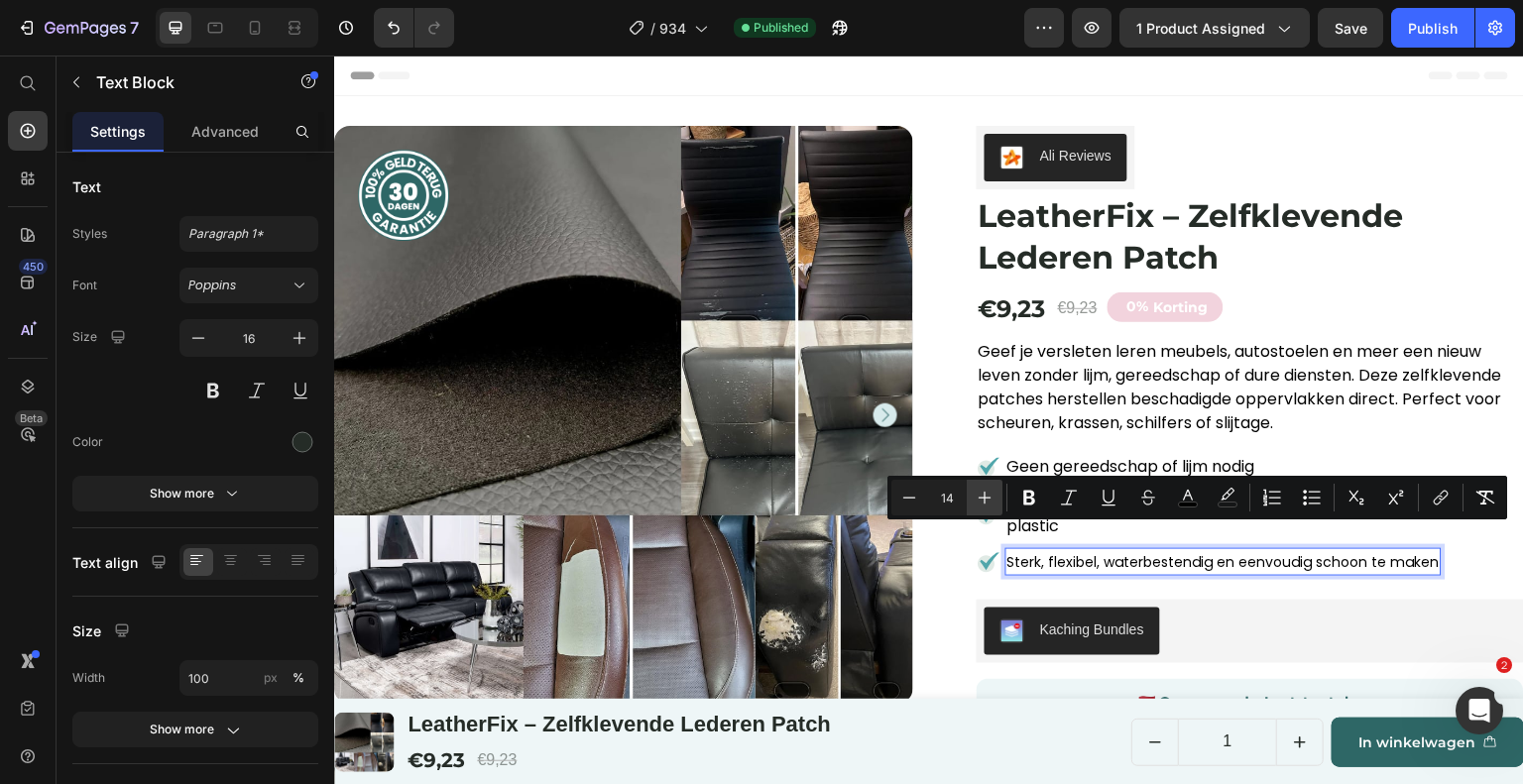 click 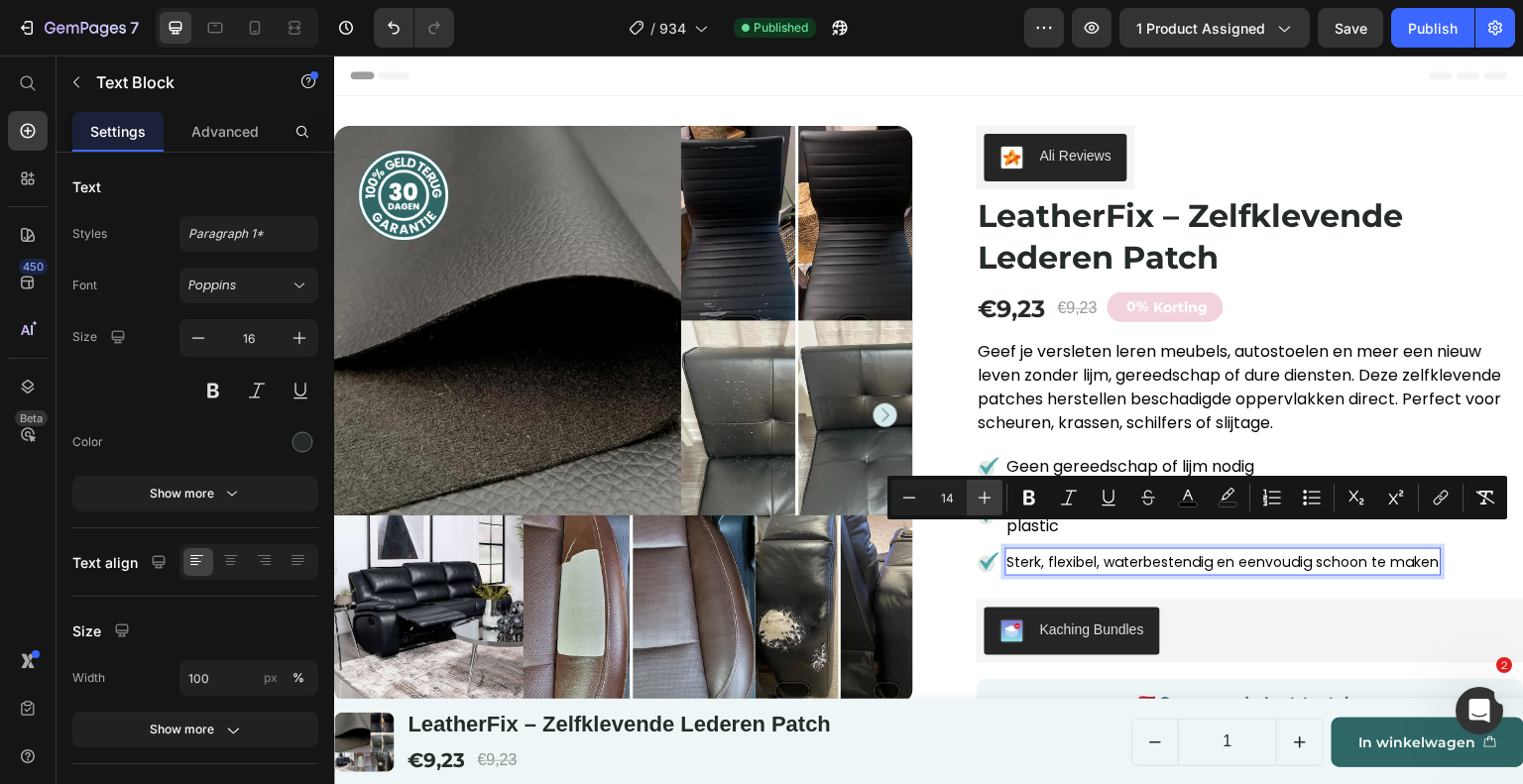 click 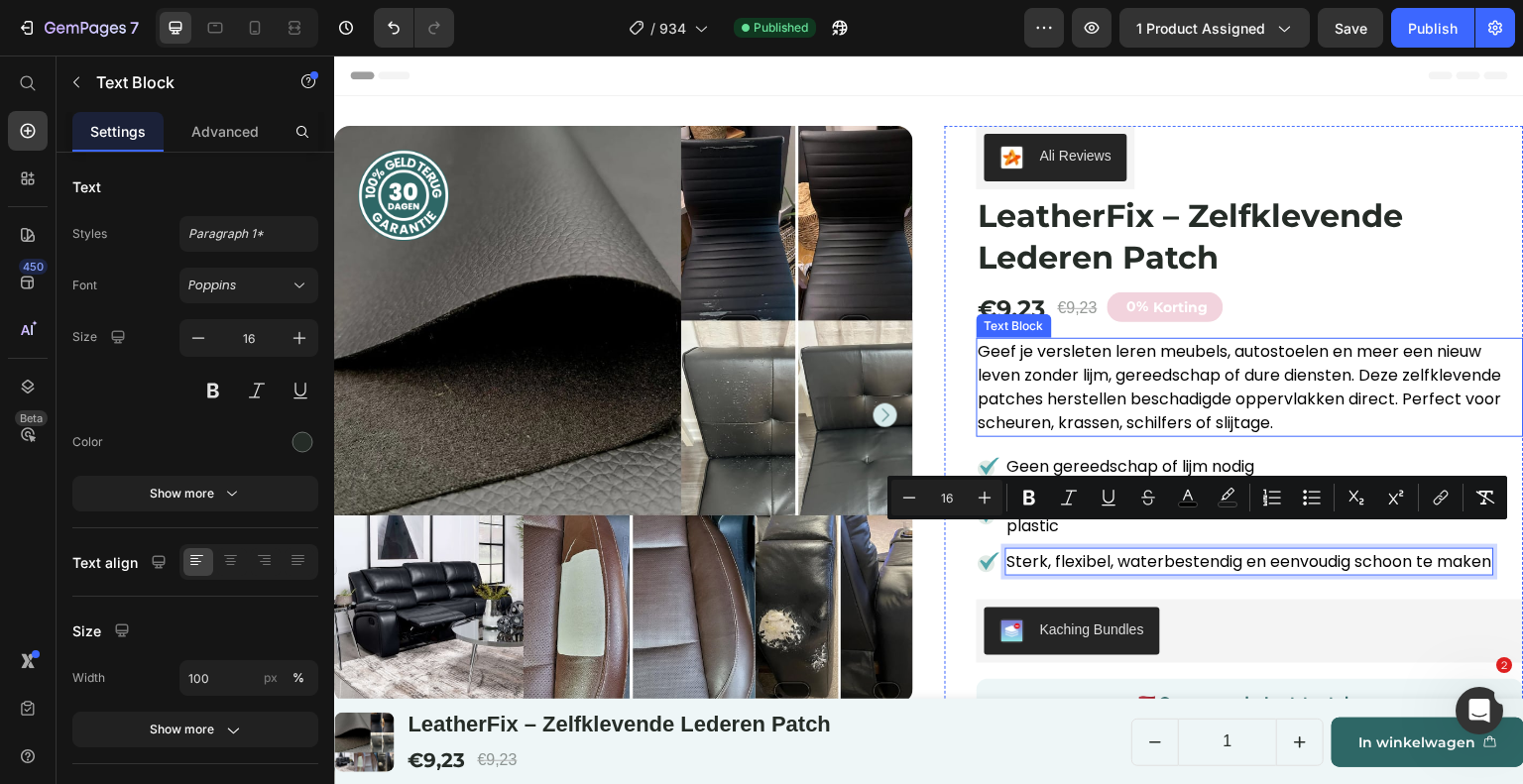 click on "Geef je versleten leren meubels, autostoelen en meer een nieuw leven zonder lijm, gereedschap of dure diensten. Deze zelfklevende patches herstellen beschadigde oppervlakken direct. Perfect voor scheuren, krassen, schilfers of slijtage." at bounding box center [1240, 387] 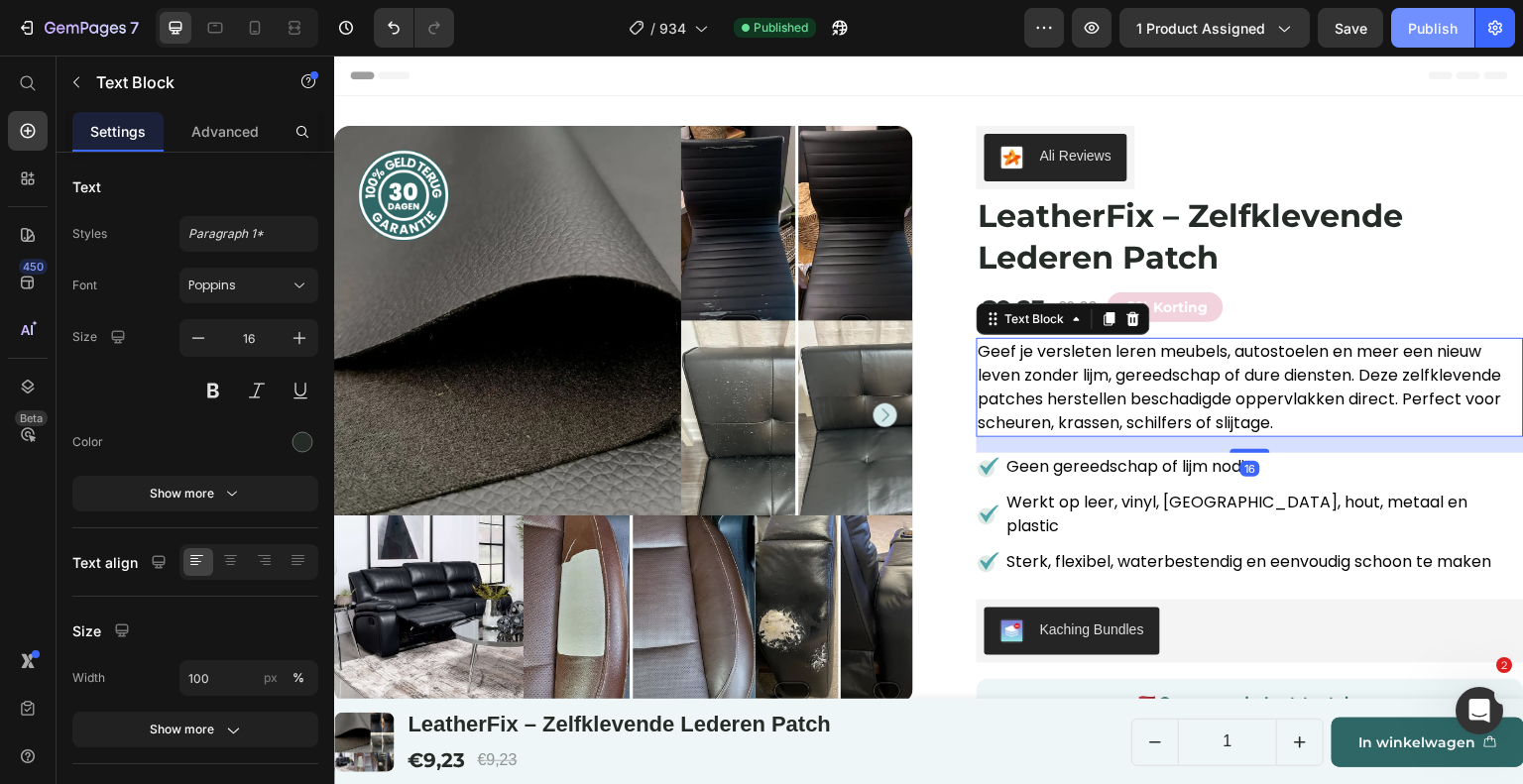 click on "Publish" at bounding box center [1433, 28] 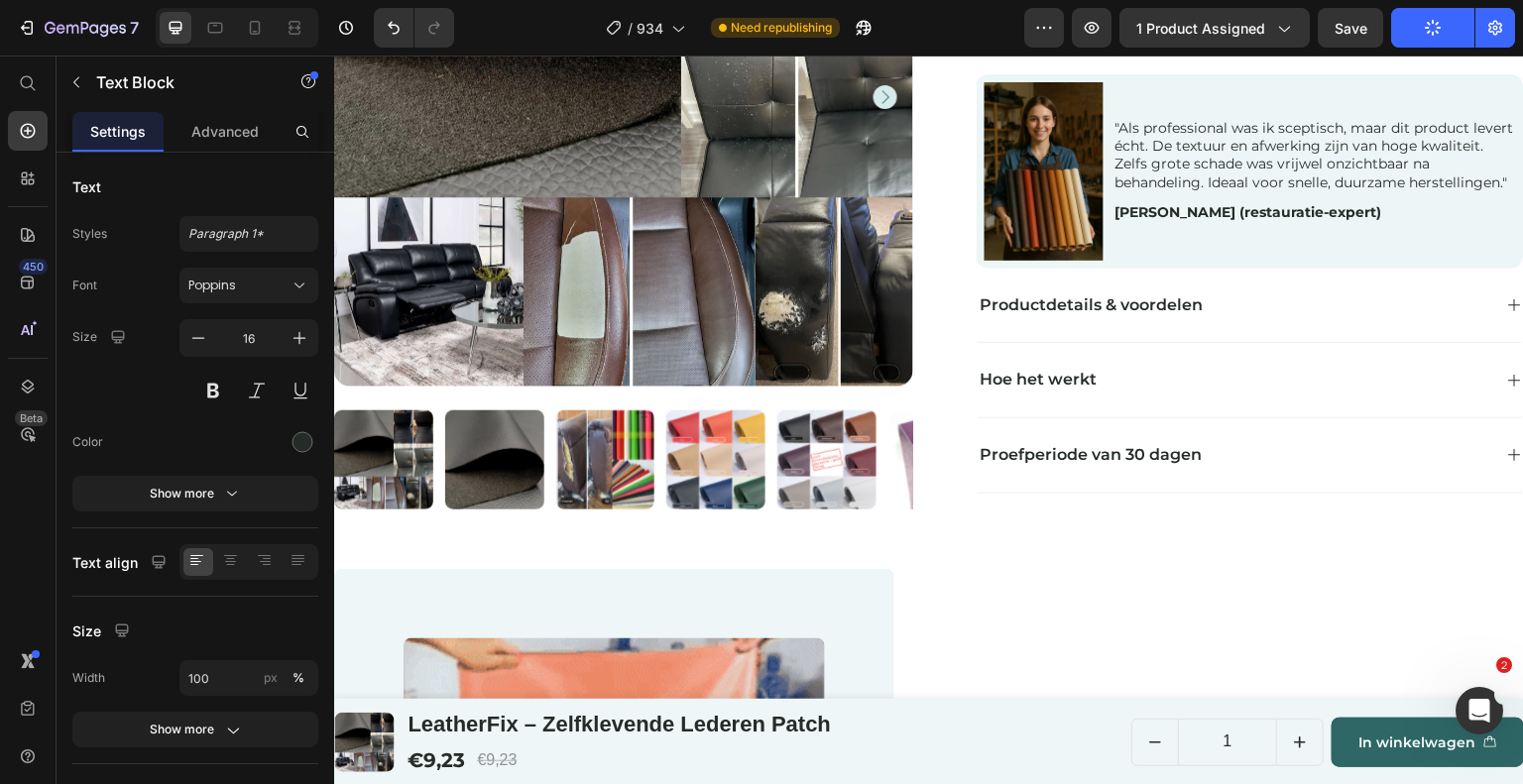 scroll, scrollTop: 1189, scrollLeft: 0, axis: vertical 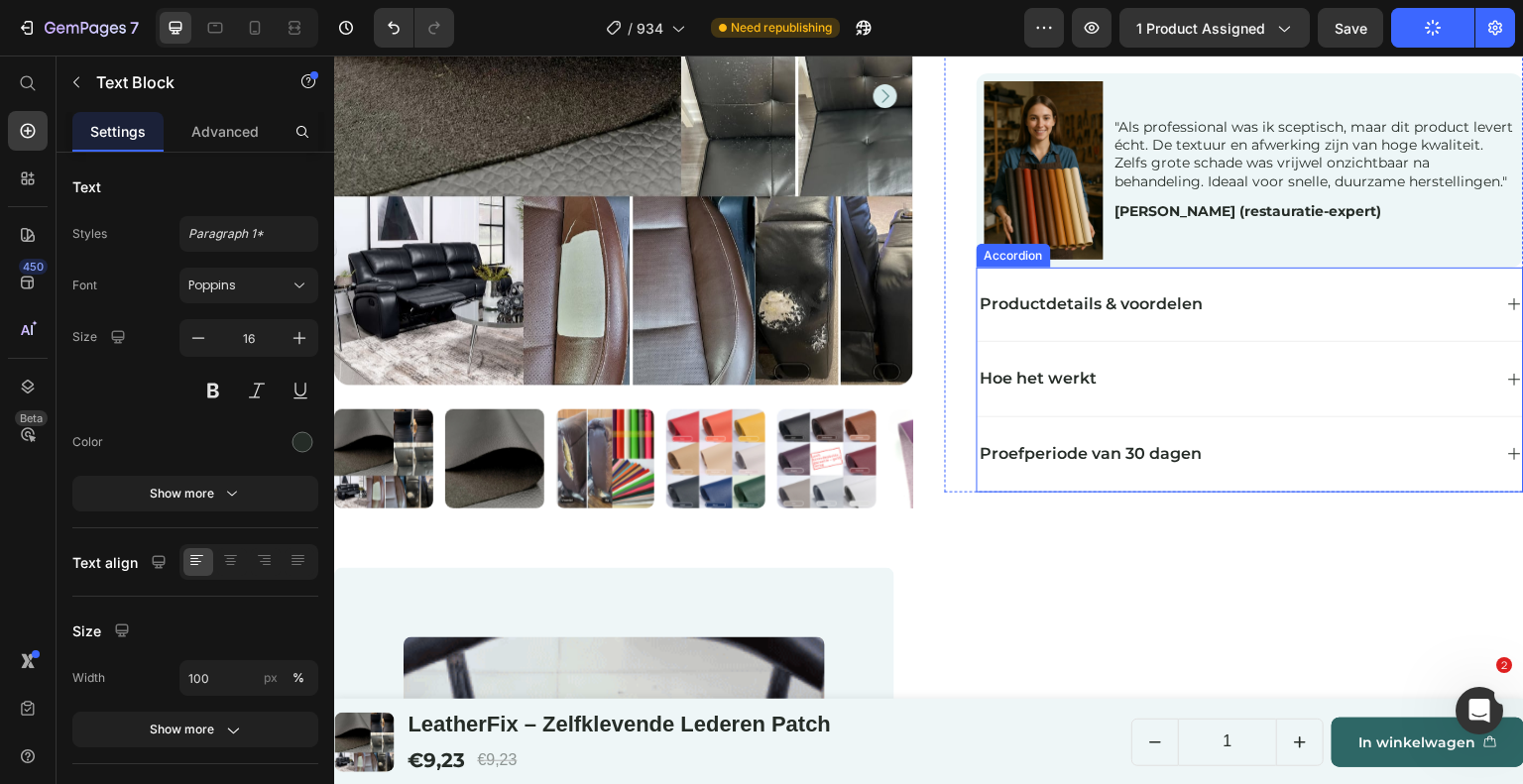 click on "Proefperiode van 30 dagen" at bounding box center (1234, 454) 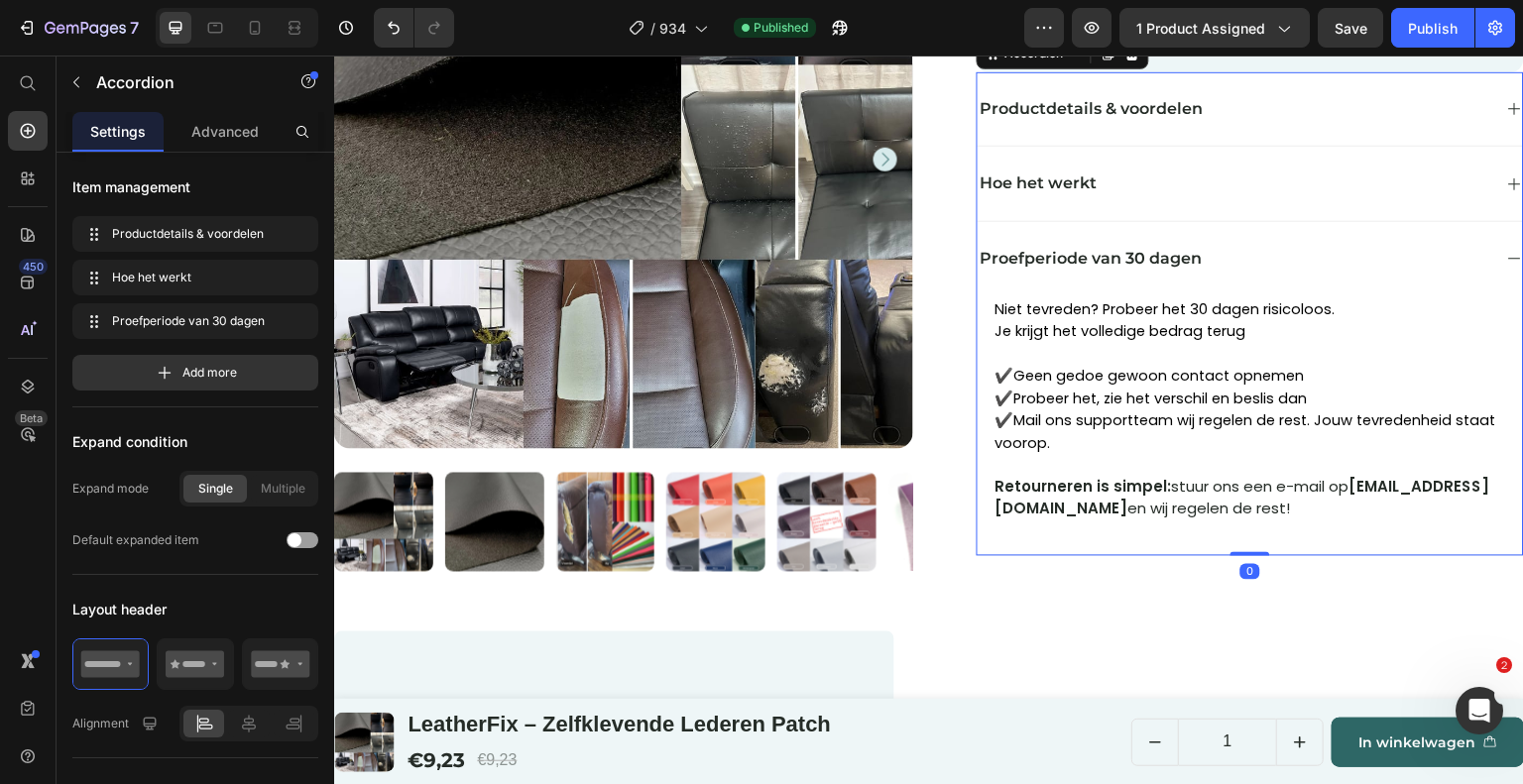 scroll, scrollTop: 1388, scrollLeft: 0, axis: vertical 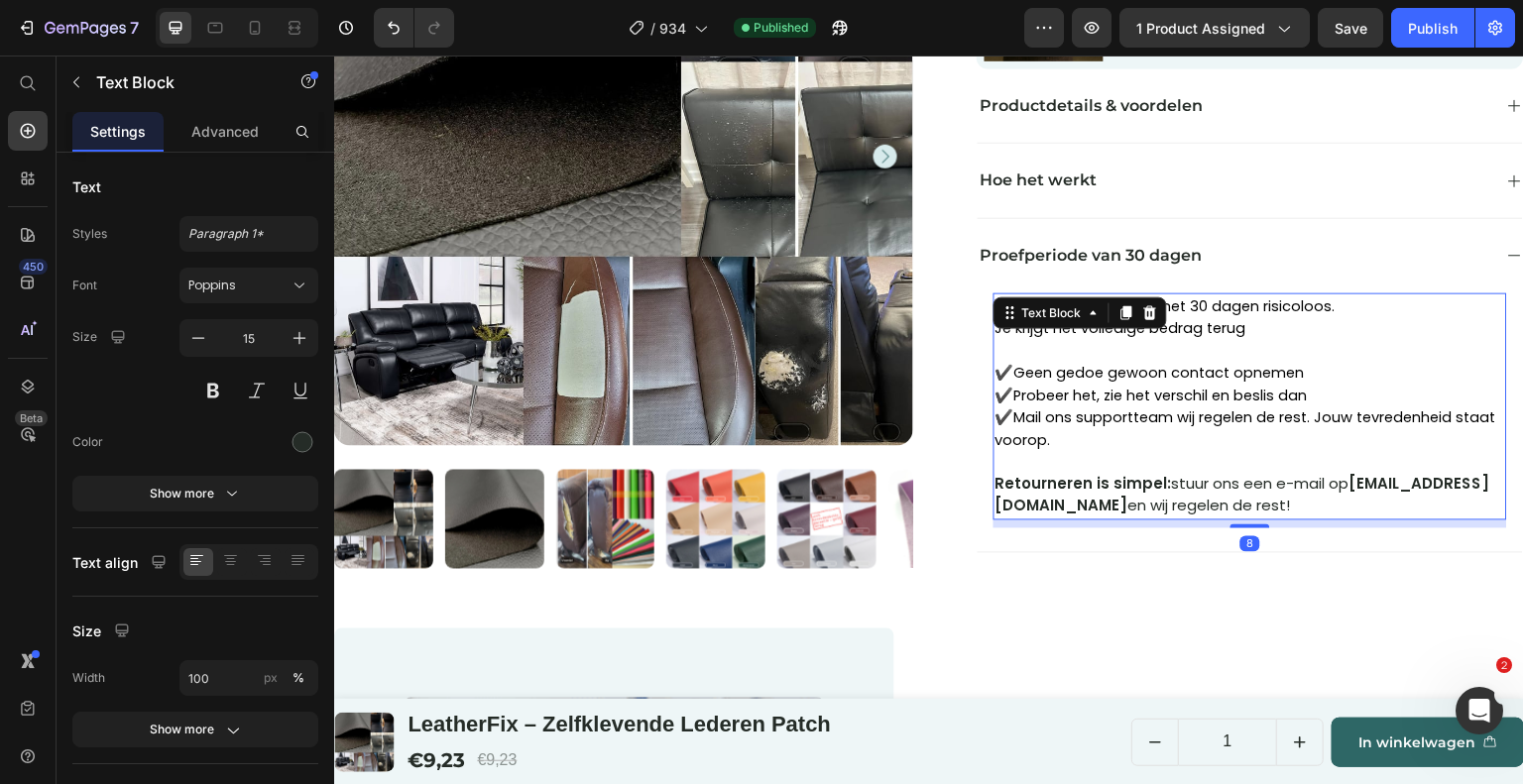 click on "✔️ Mail ons supportteam wij regelen de rest. Jouw tevredenheid staat voorop." at bounding box center [1250, 428] 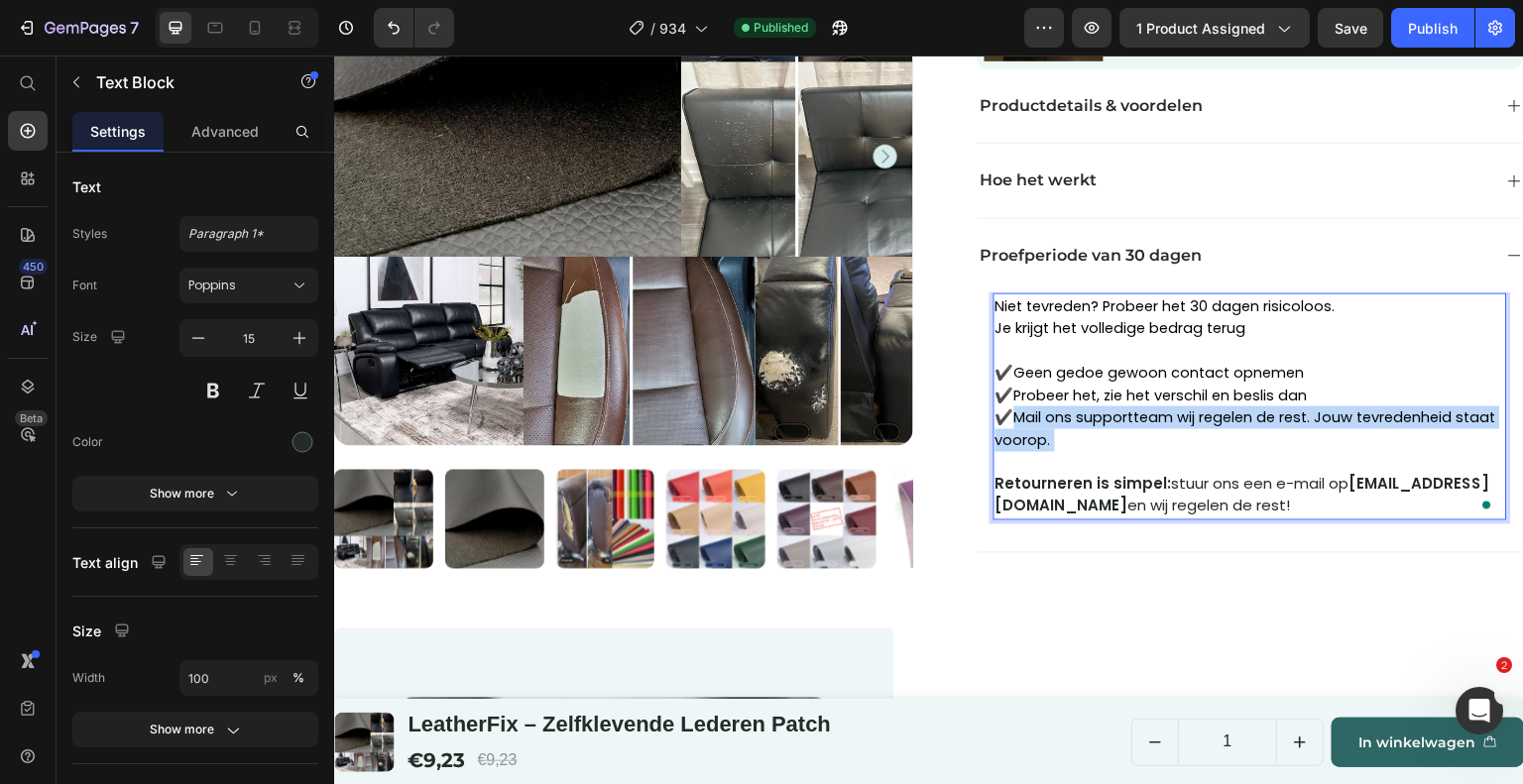 drag, startPoint x: 1013, startPoint y: 390, endPoint x: 1097, endPoint y: 416, distance: 87.93179 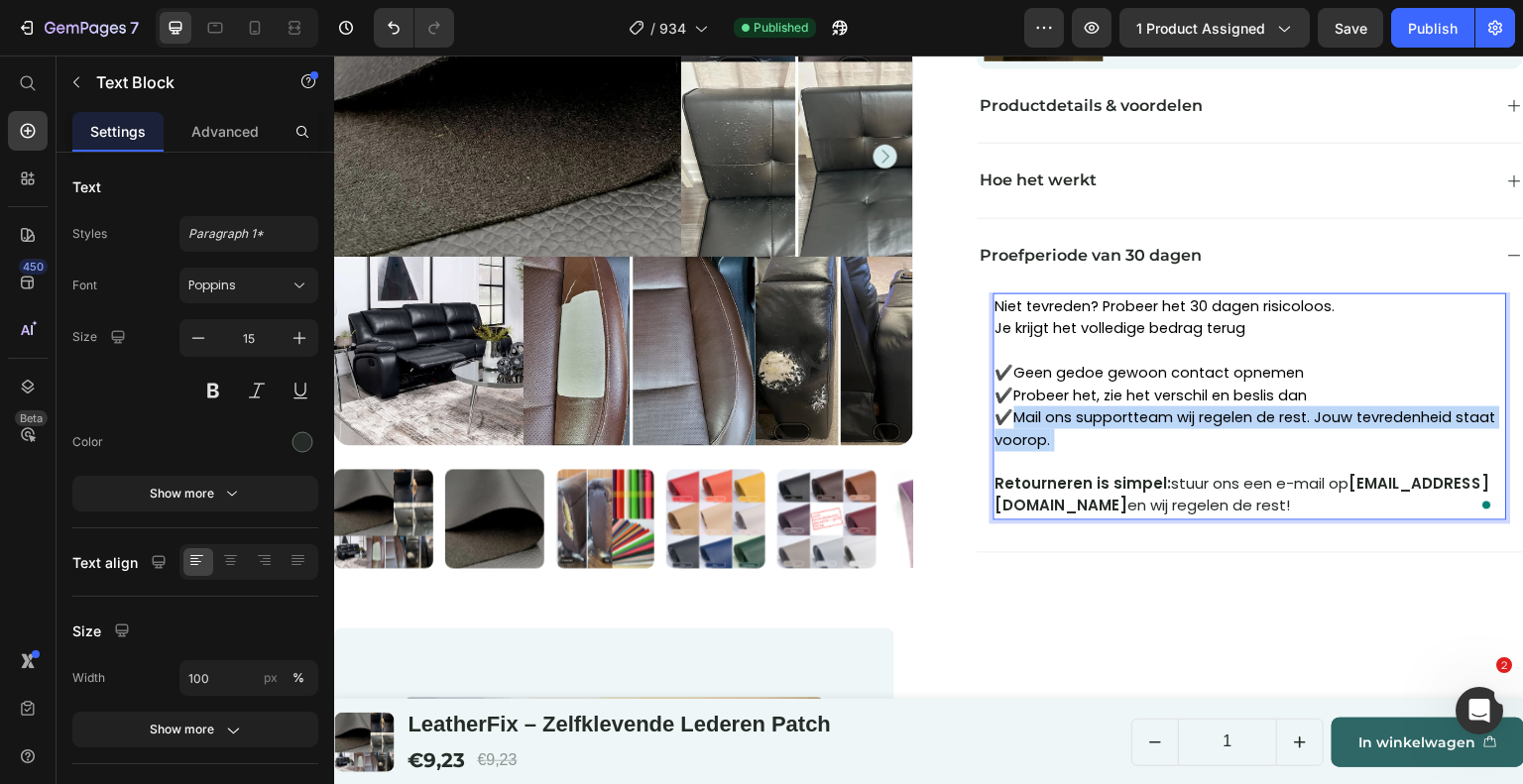 click on "✔️ Mail ons supportteam wij regelen de rest. Jouw tevredenheid staat voorop." at bounding box center [1250, 428] 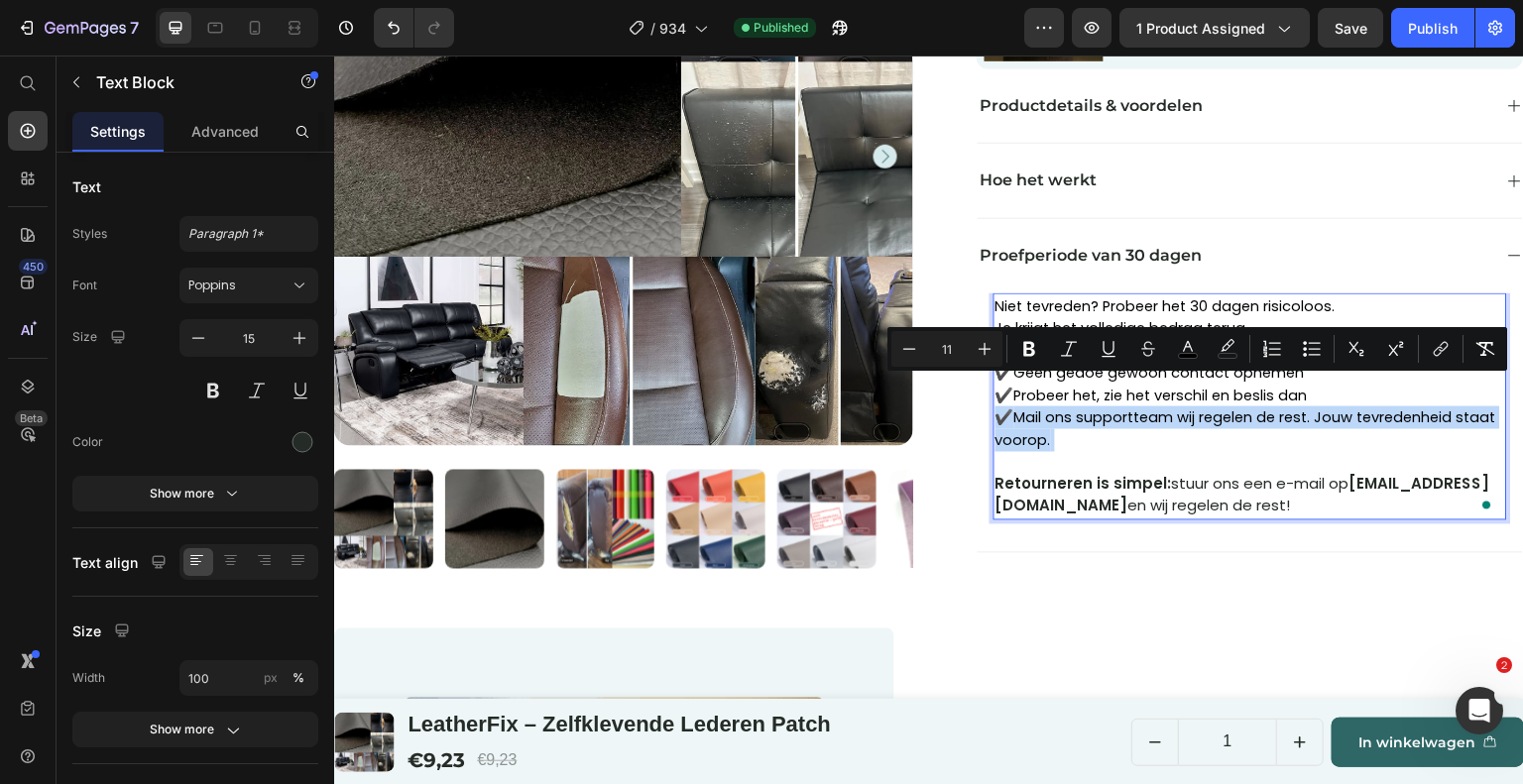 click on "✔️ Mail ons supportteam wij regelen de rest. Jouw tevredenheid staat voorop." at bounding box center (1250, 428) 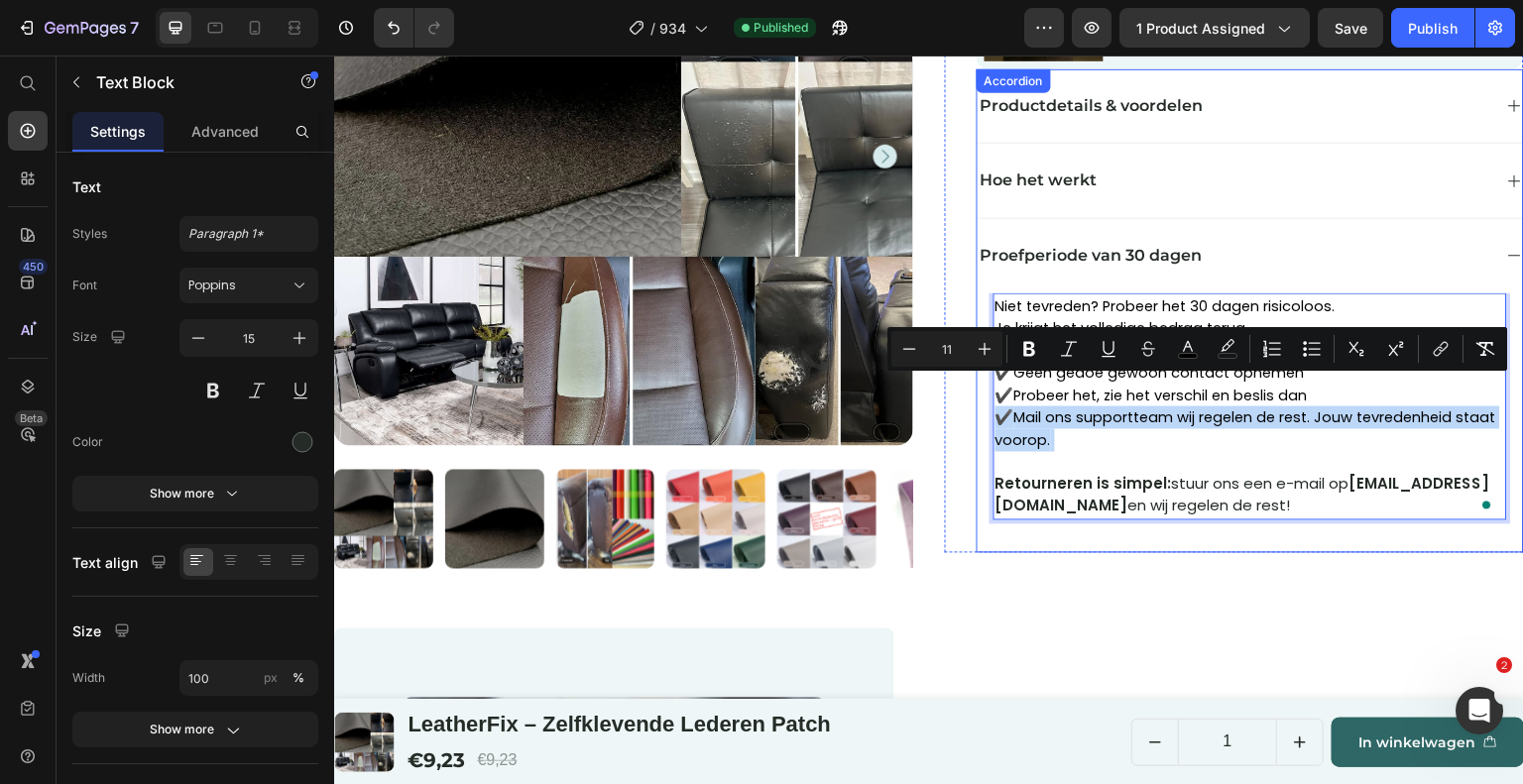 click on "Productdetails & voordelen" at bounding box center [1250, 106] 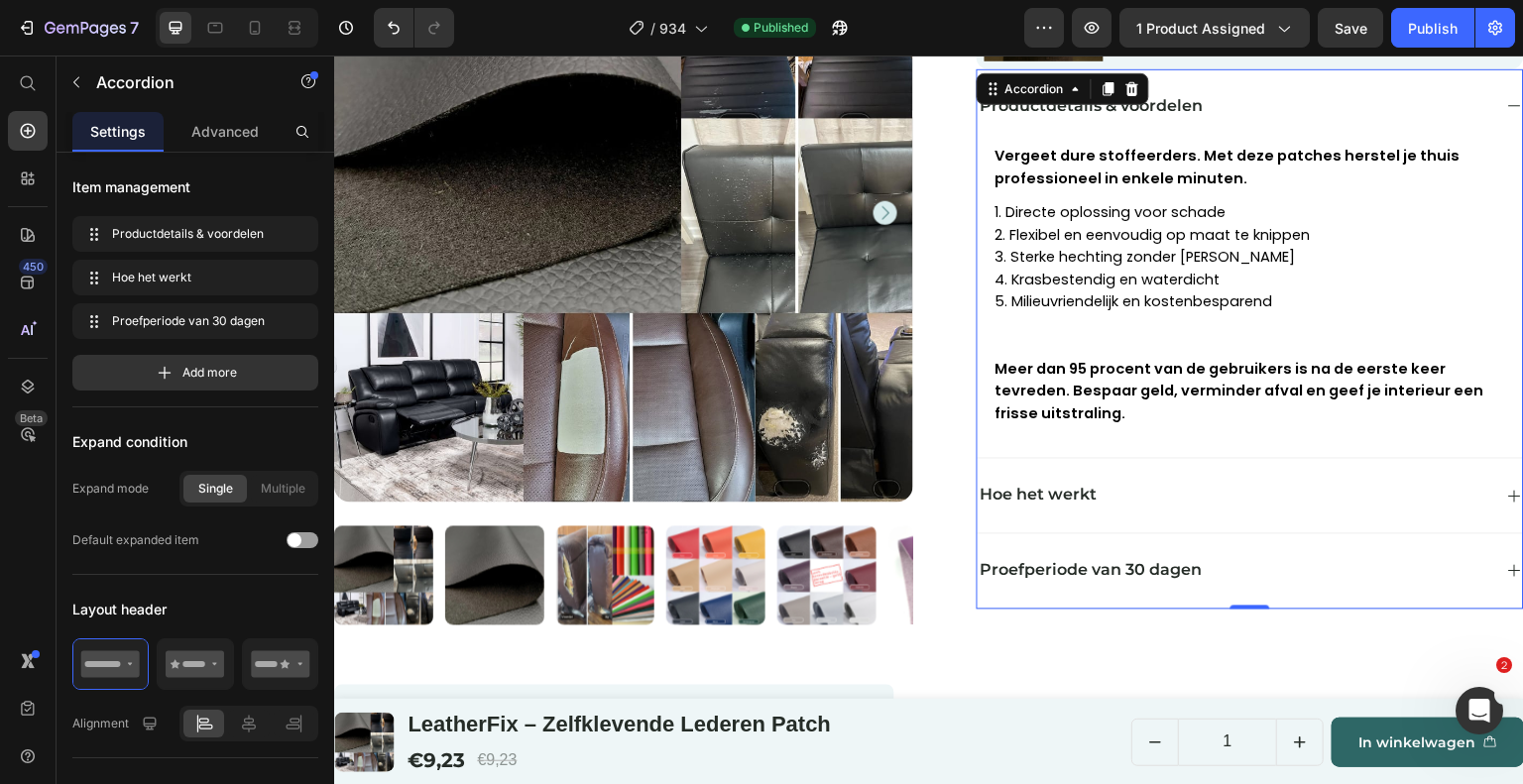 click on "Proefperiode van 30 dagen" at bounding box center (1250, 571) 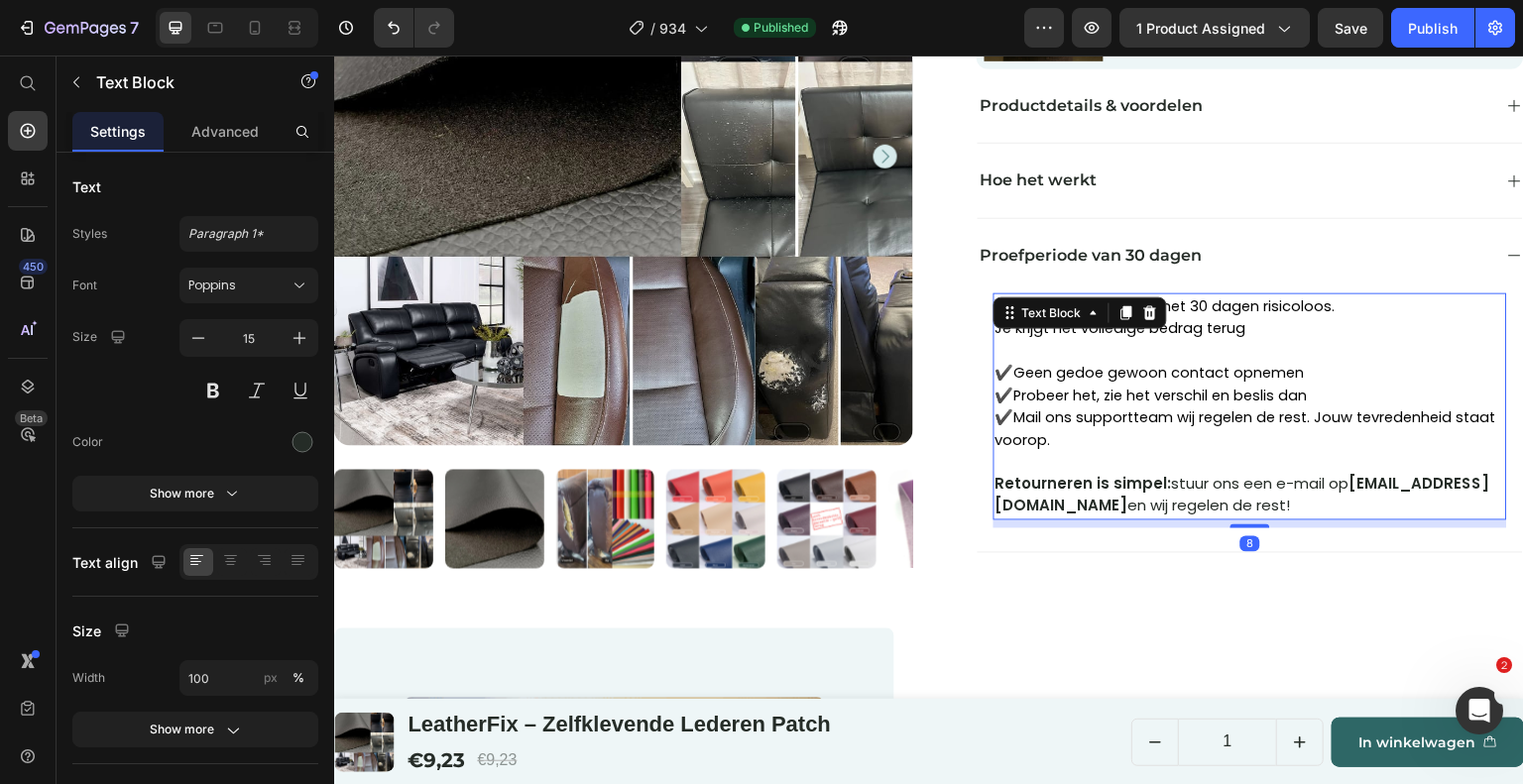 click on "Je krijgt het volledige bedrag terug" at bounding box center (1120, 328) 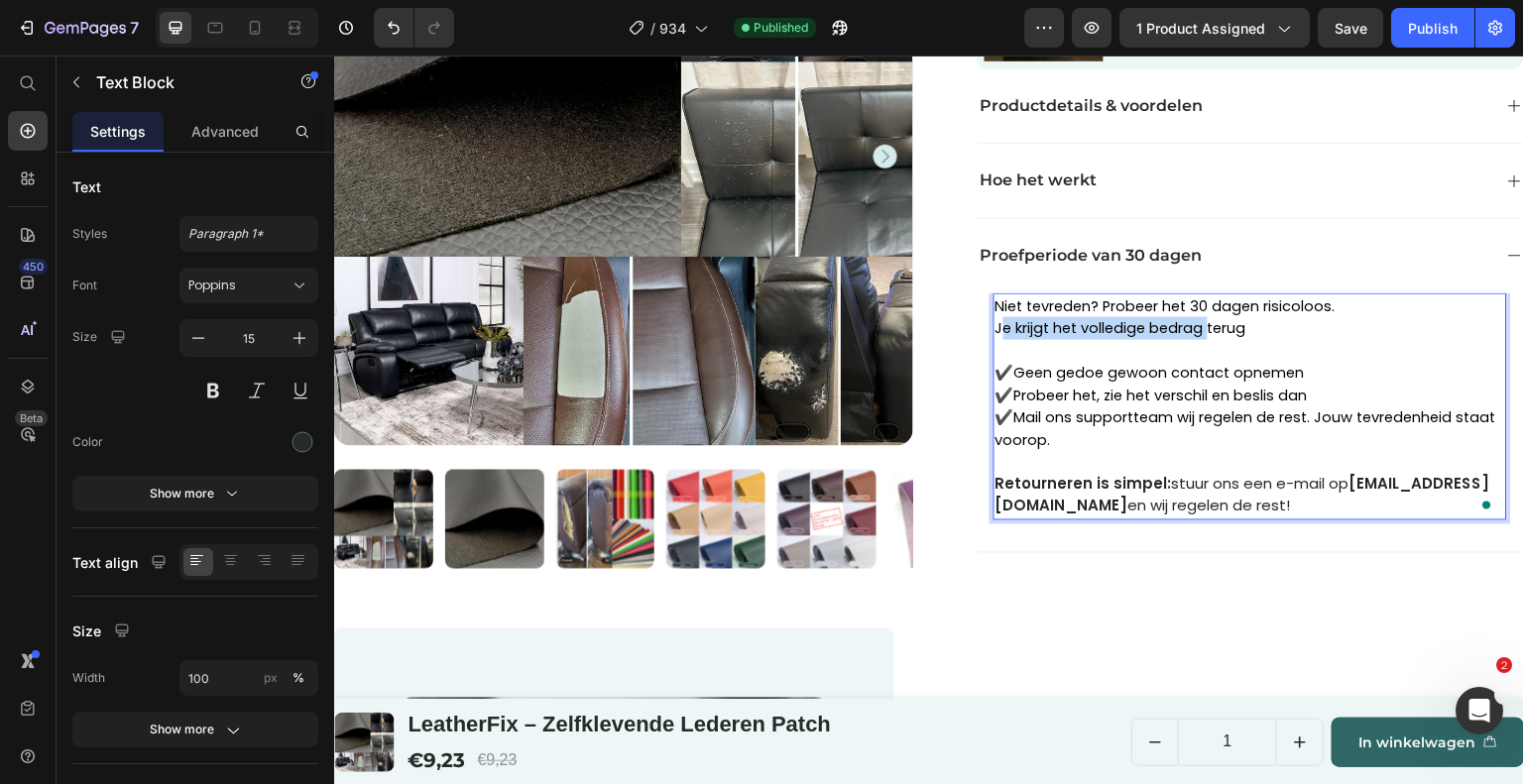 drag, startPoint x: 994, startPoint y: 301, endPoint x: 1231, endPoint y: 303, distance: 237.00844 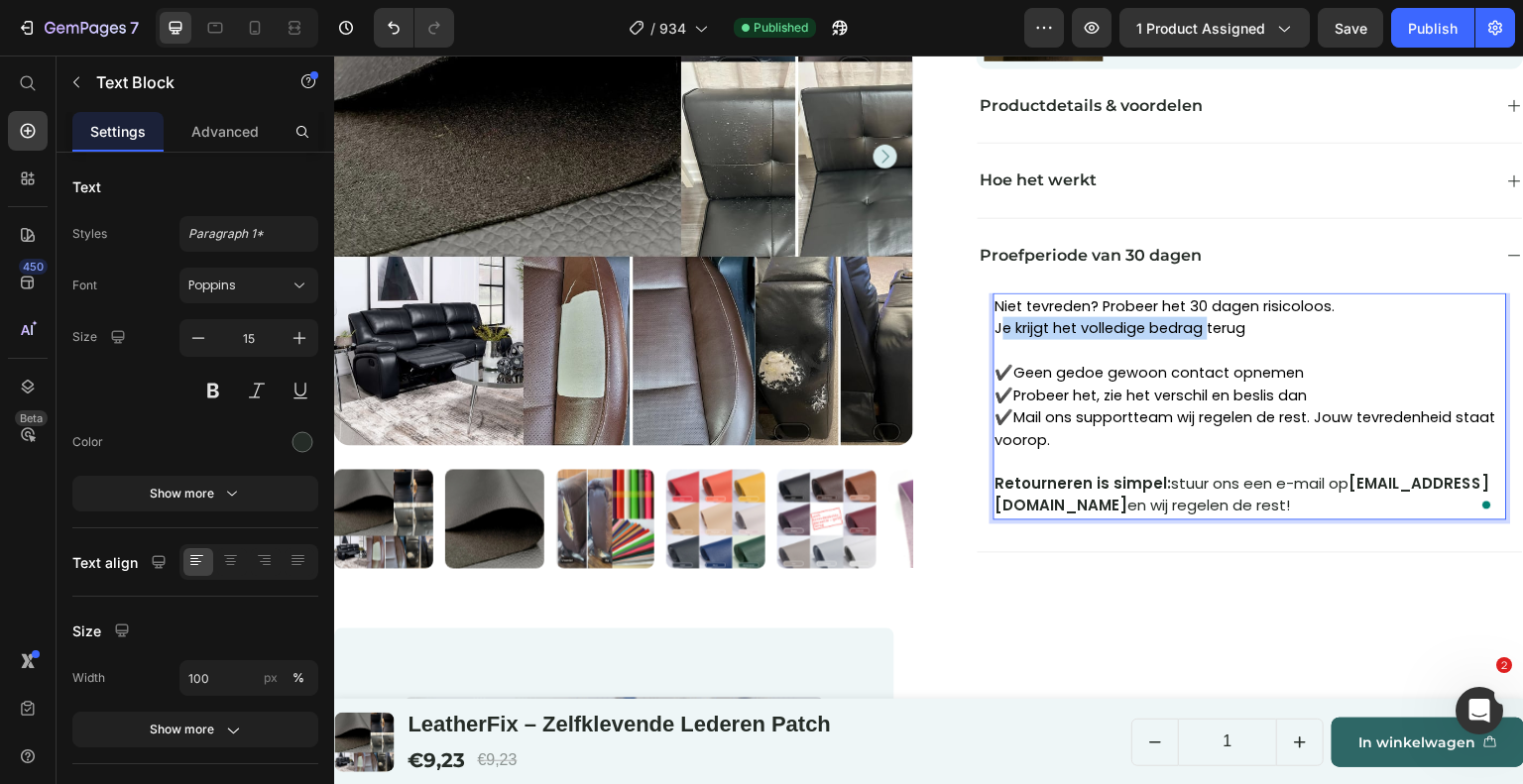 click on "Je krijgt het volledige bedrag terug" at bounding box center (1120, 328) 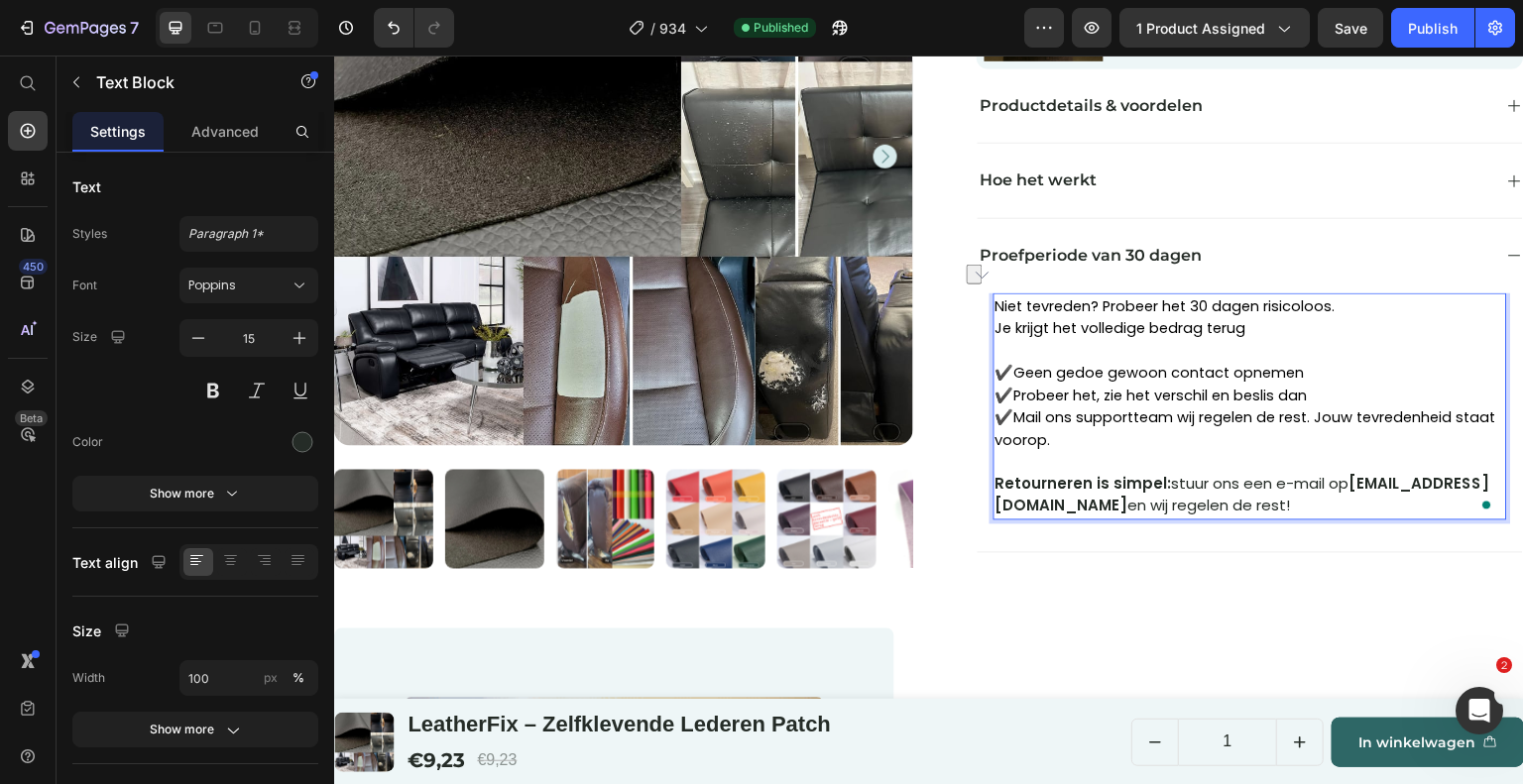 click on "Je krijgt het volledige bedrag terug" at bounding box center [1250, 328] 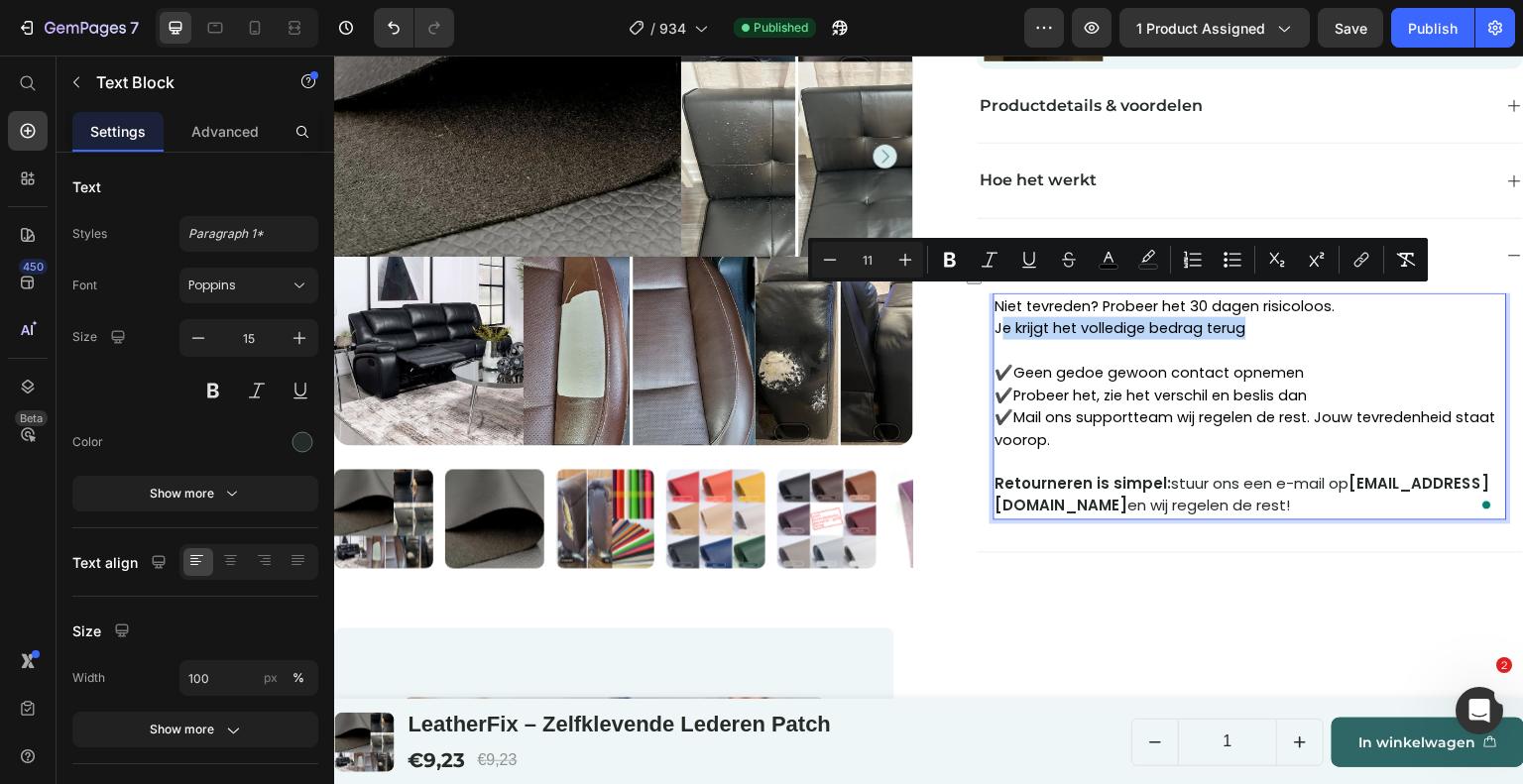 drag, startPoint x: 1252, startPoint y: 305, endPoint x: 997, endPoint y: 308, distance: 255.01765 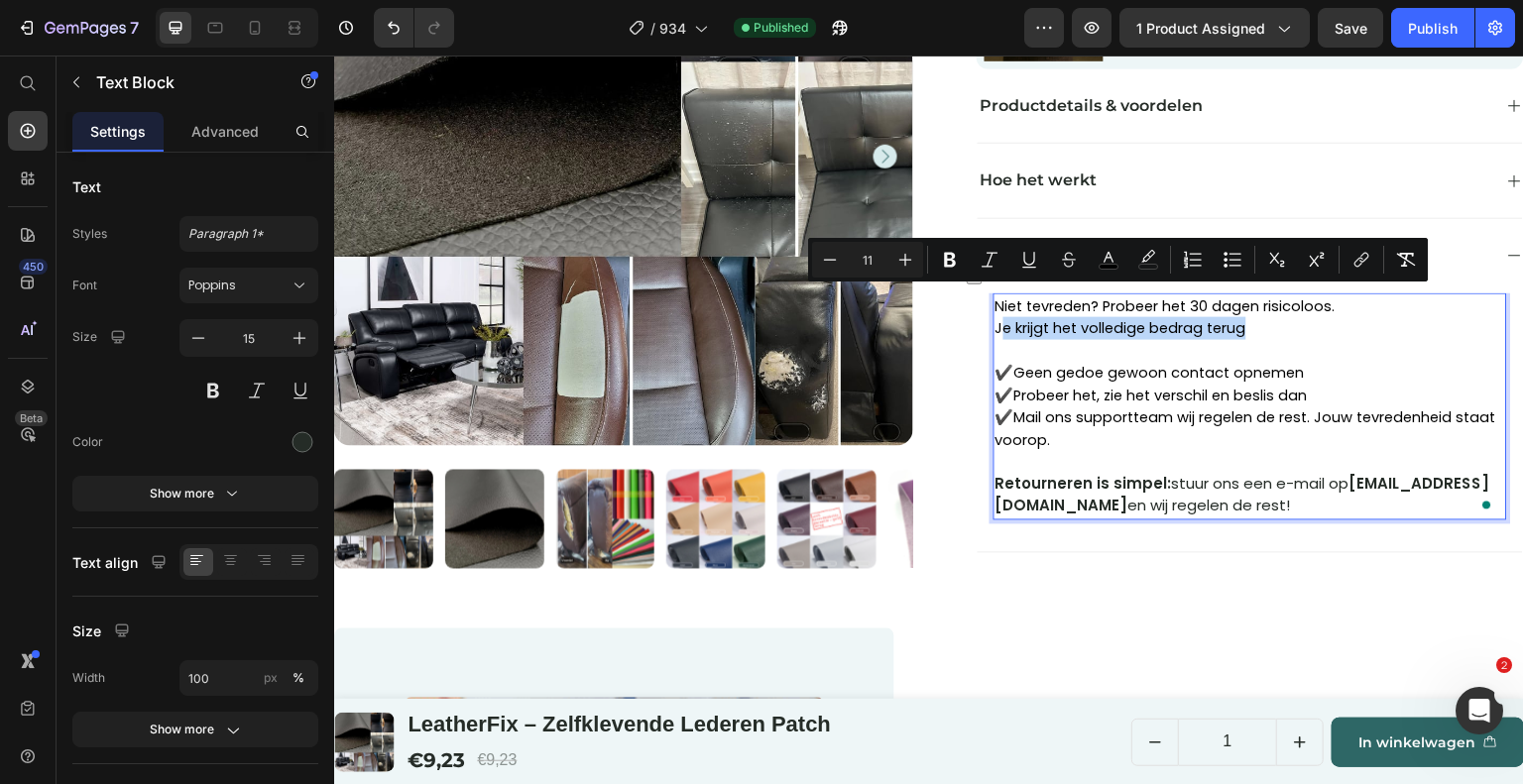 click on "Je krijgt het volledige bedrag terug" at bounding box center [1250, 328] 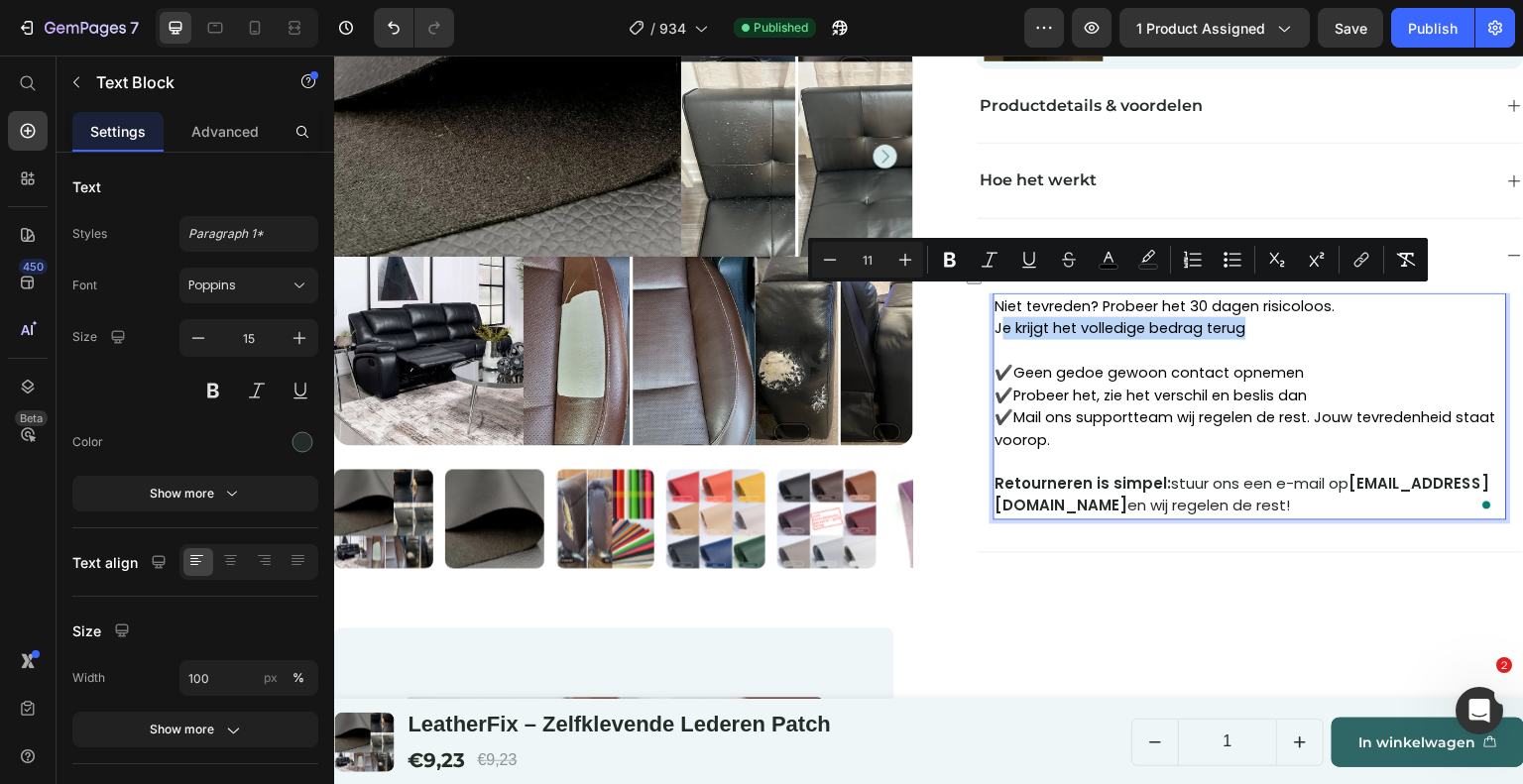 click on "Je krijgt het volledige bedrag terug" at bounding box center (1120, 328) 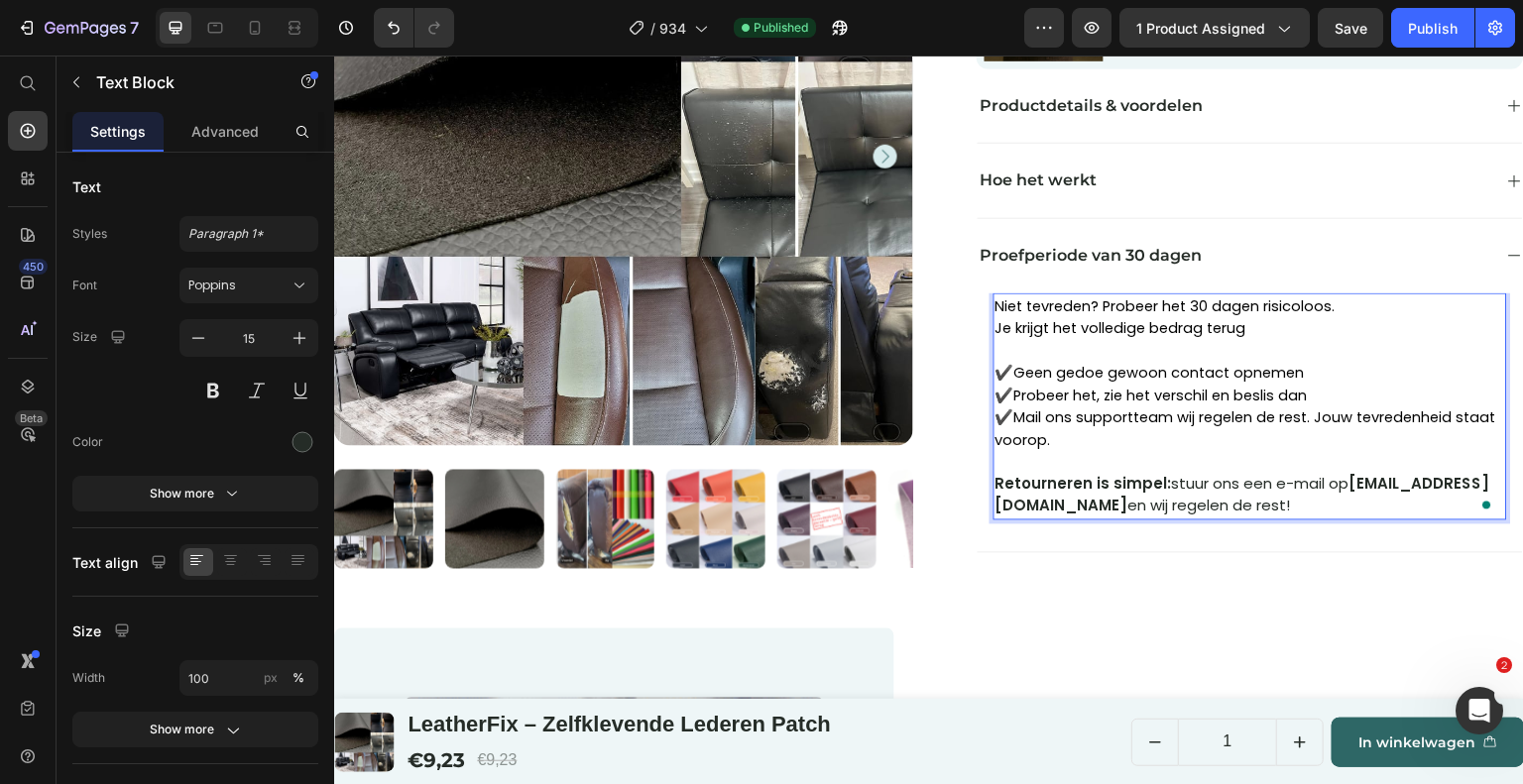click on "Je krijgt het volledige bedrag terug" at bounding box center (1120, 328) 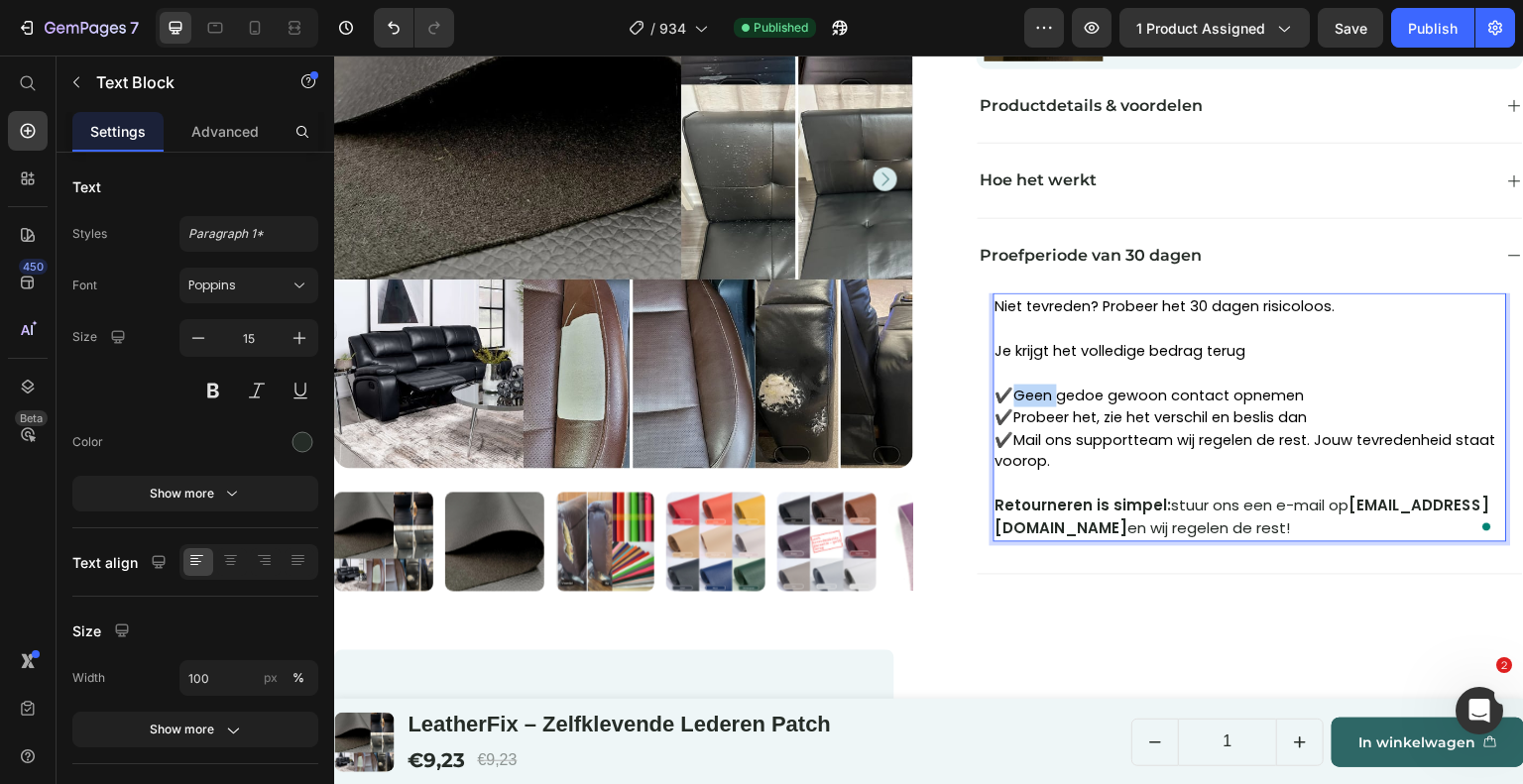 click on "✔️" at bounding box center [1004, 394] 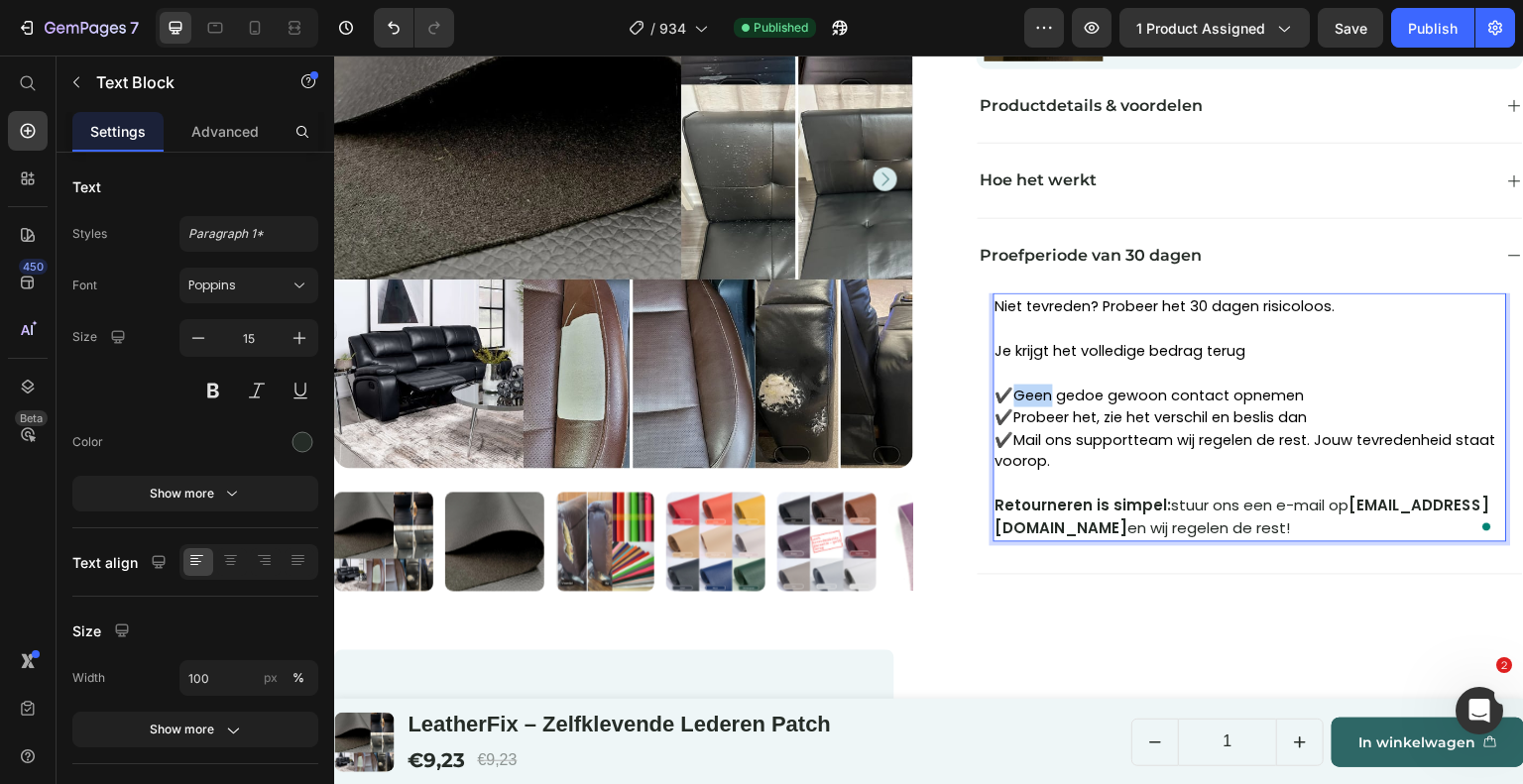 click on "✔️" at bounding box center (1004, 394) 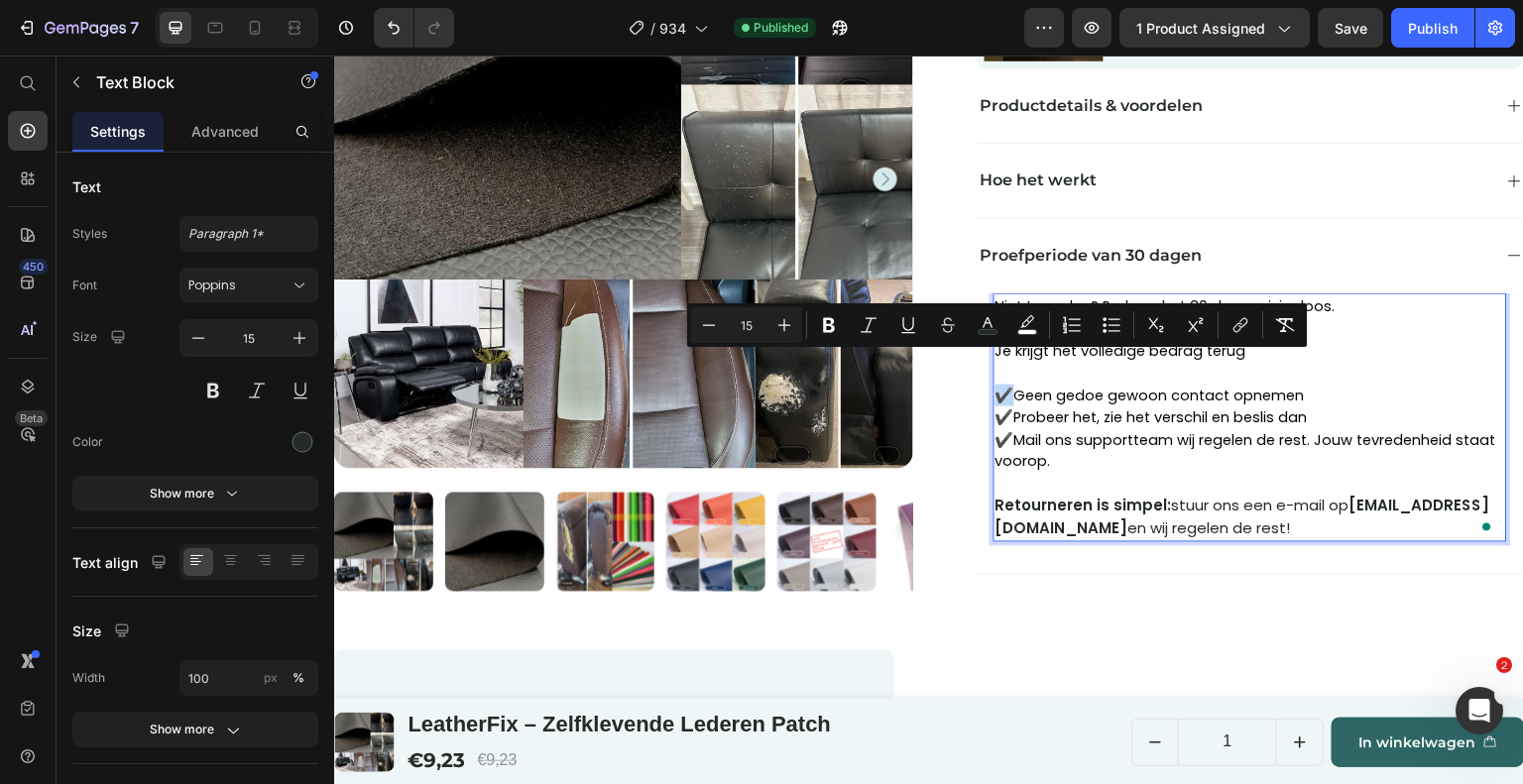 drag, startPoint x: 1005, startPoint y: 361, endPoint x: 991, endPoint y: 362, distance: 14.035669 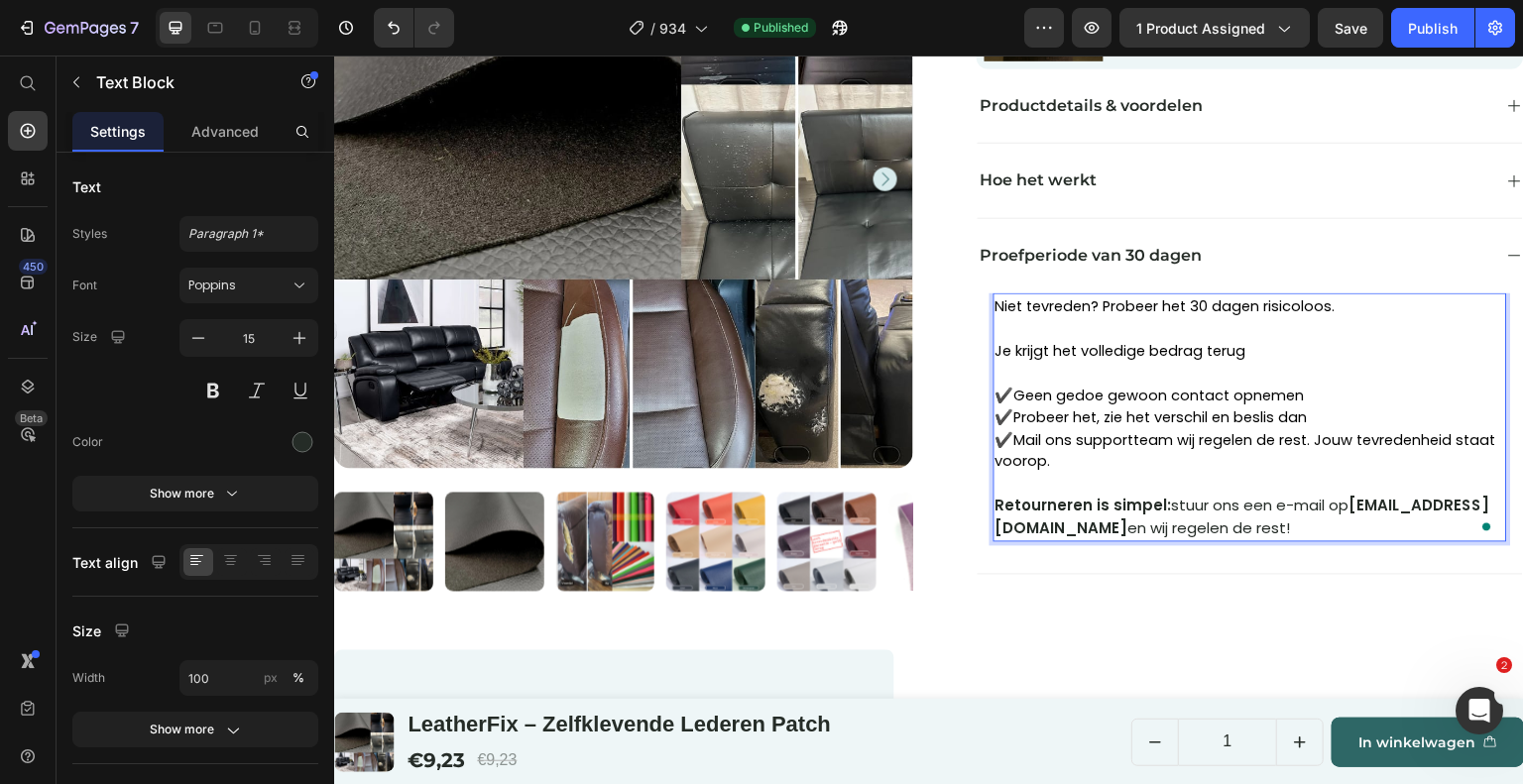 click on "Geen gedoe gewoon contact opnemen" at bounding box center [1159, 395] 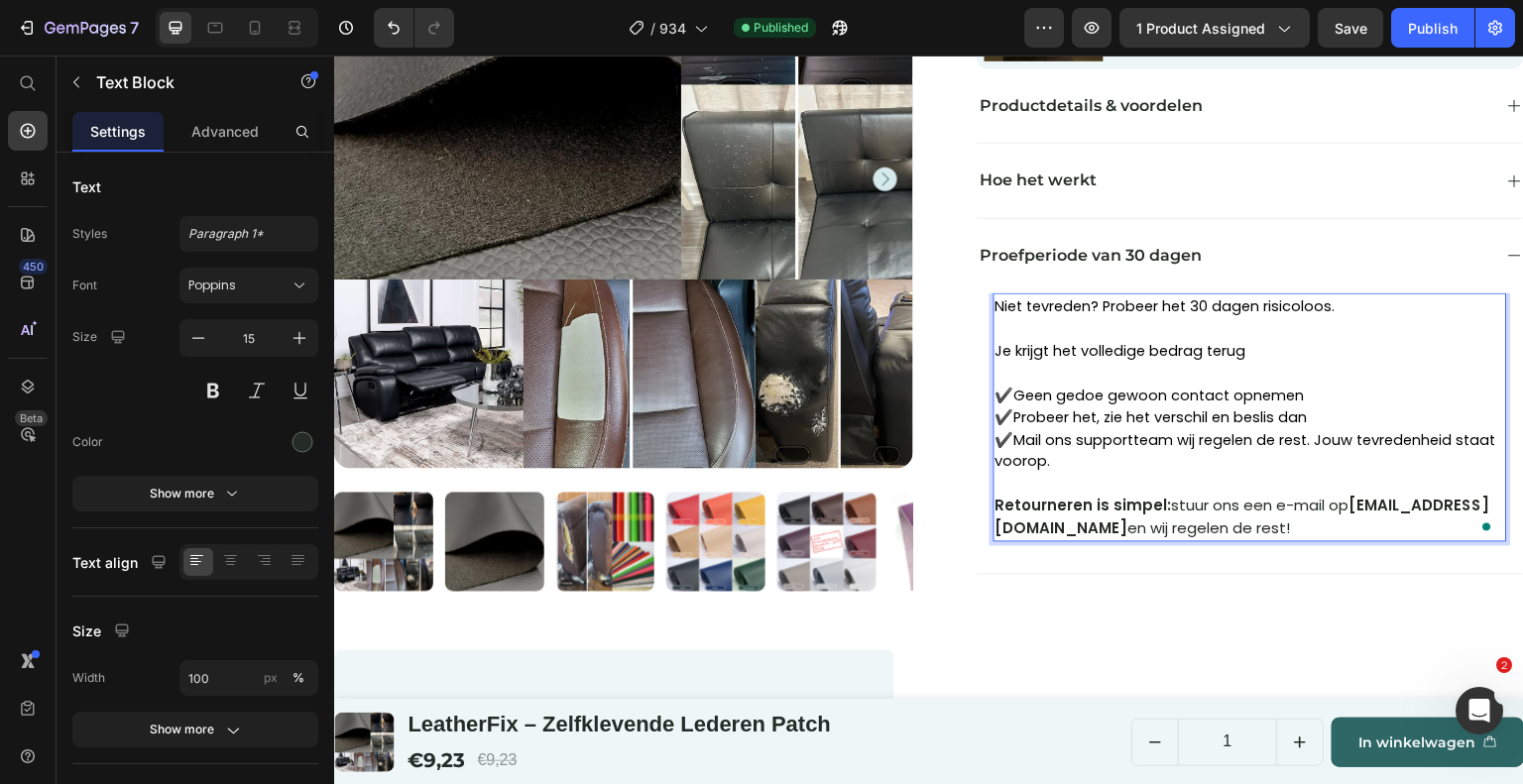 click on "Je krijgt het volledige bedrag terug" at bounding box center (1120, 351) 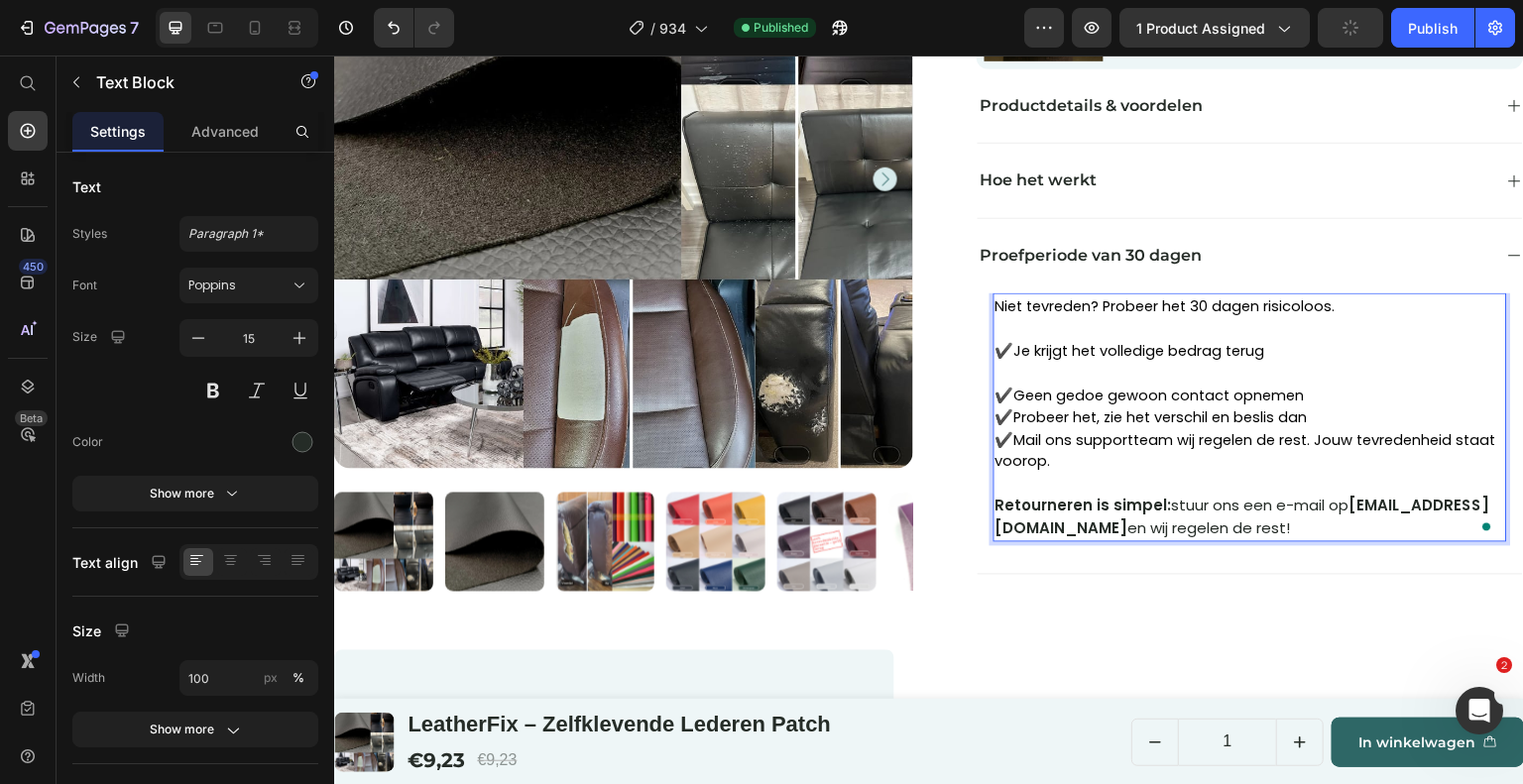 click on "✔️ Geen gedoe gewoon contact opnemen ✔️ Probeer het, zie het verschil en beslis dan" at bounding box center (1250, 395) 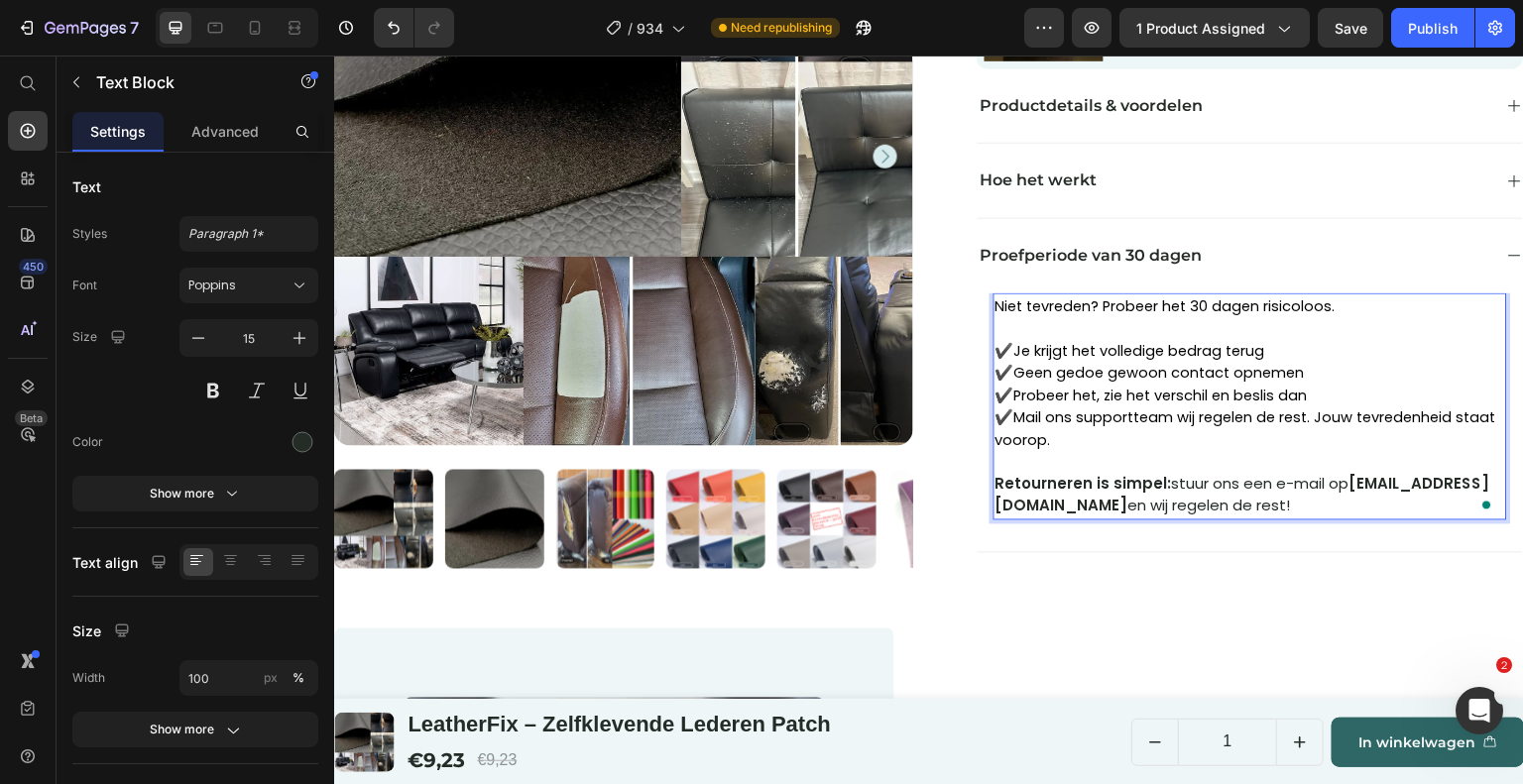 click on "✔️ Mail ons supportteam wij regelen de rest. Jouw tevredenheid staat voorop." at bounding box center (1250, 428) 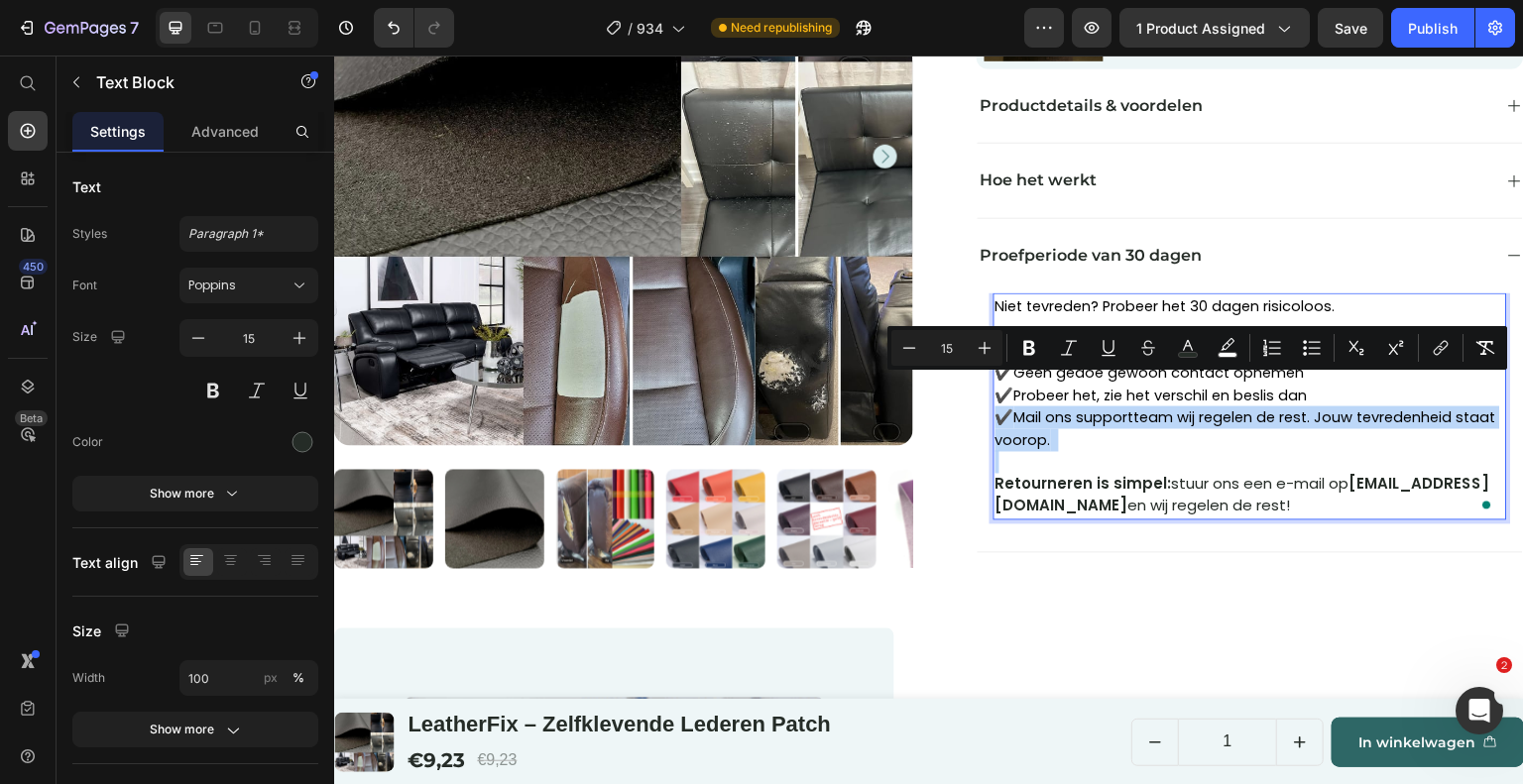 drag, startPoint x: 1088, startPoint y: 409, endPoint x: 930, endPoint y: 373, distance: 162.04938 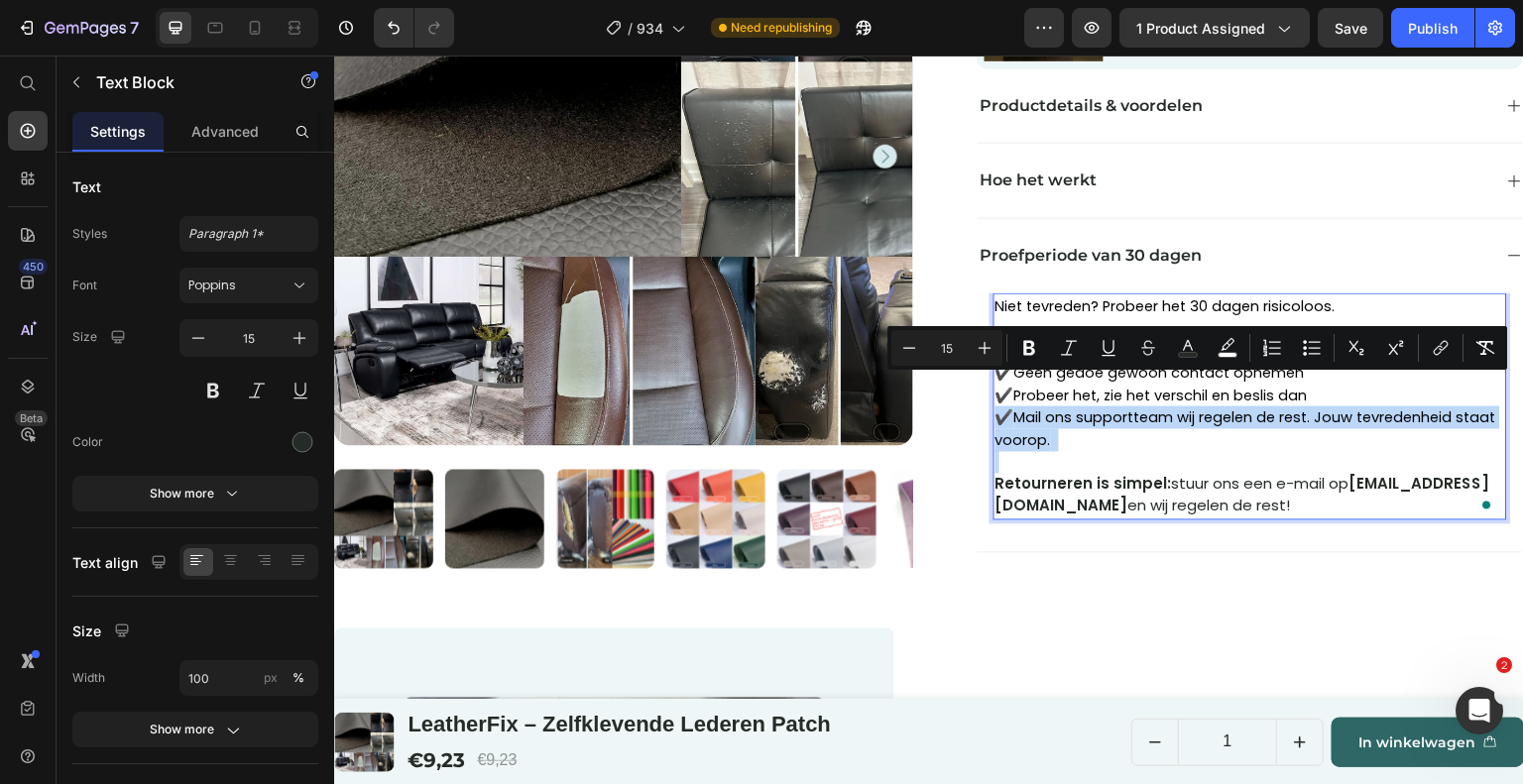 click on "Niet tevreden? Probeer het 30 dagen risicoloos. ✔️ Je krijgt het volledige bedrag terug ✔️ Geen gedoe gewoon contact opnemen ✔️ Probeer het, zie het verschil en beslis dan ✔️ Mail ons supportteam wij regelen de rest. Jouw tevredenheid staat voorop.   Retourneren is simpel:  stuur ons een e-mail op  [EMAIL_ADDRESS][DOMAIN_NAME]  en wij regelen de rest! Text Block   8" at bounding box center [1250, 422] 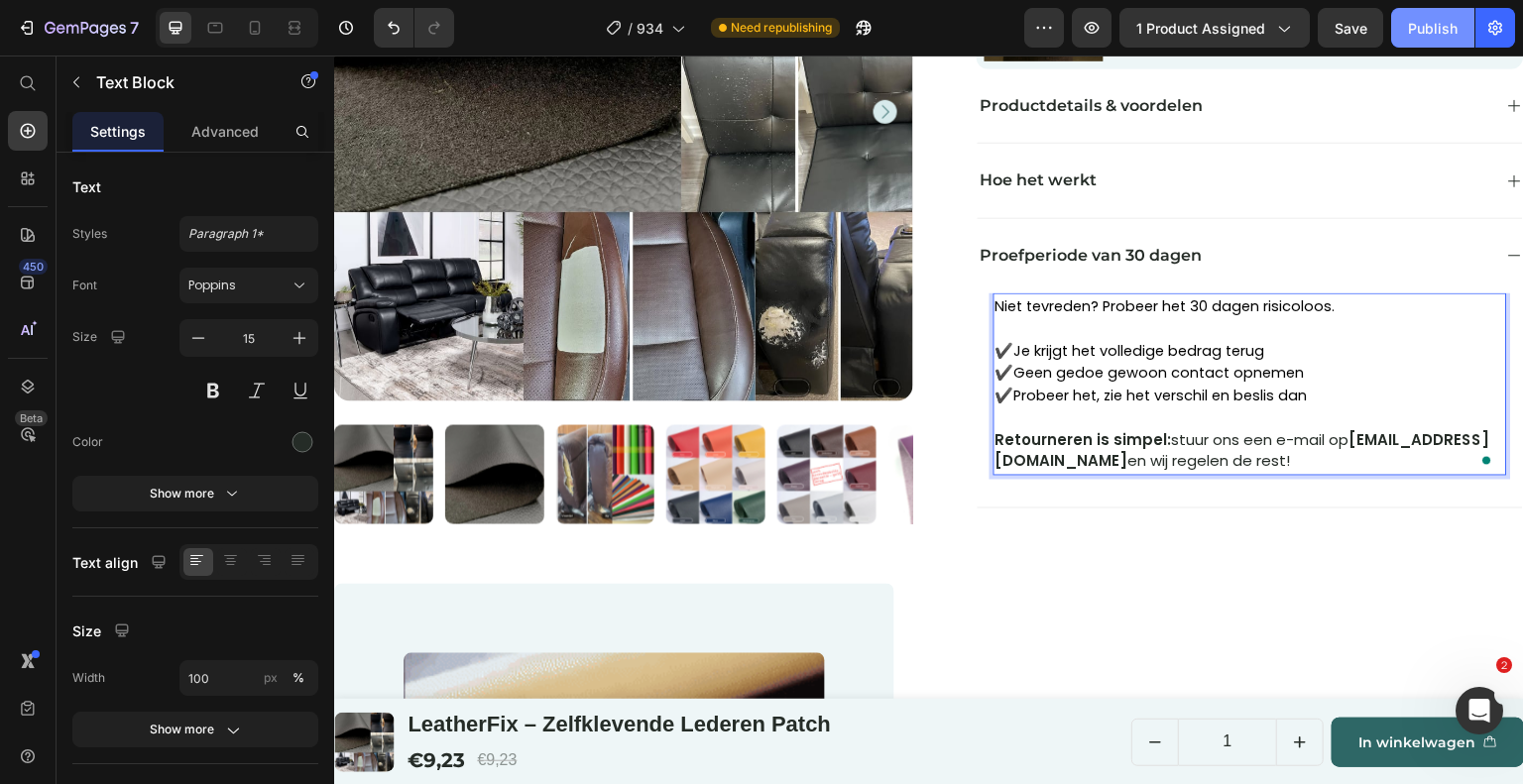 click on "Publish" at bounding box center (1433, 28) 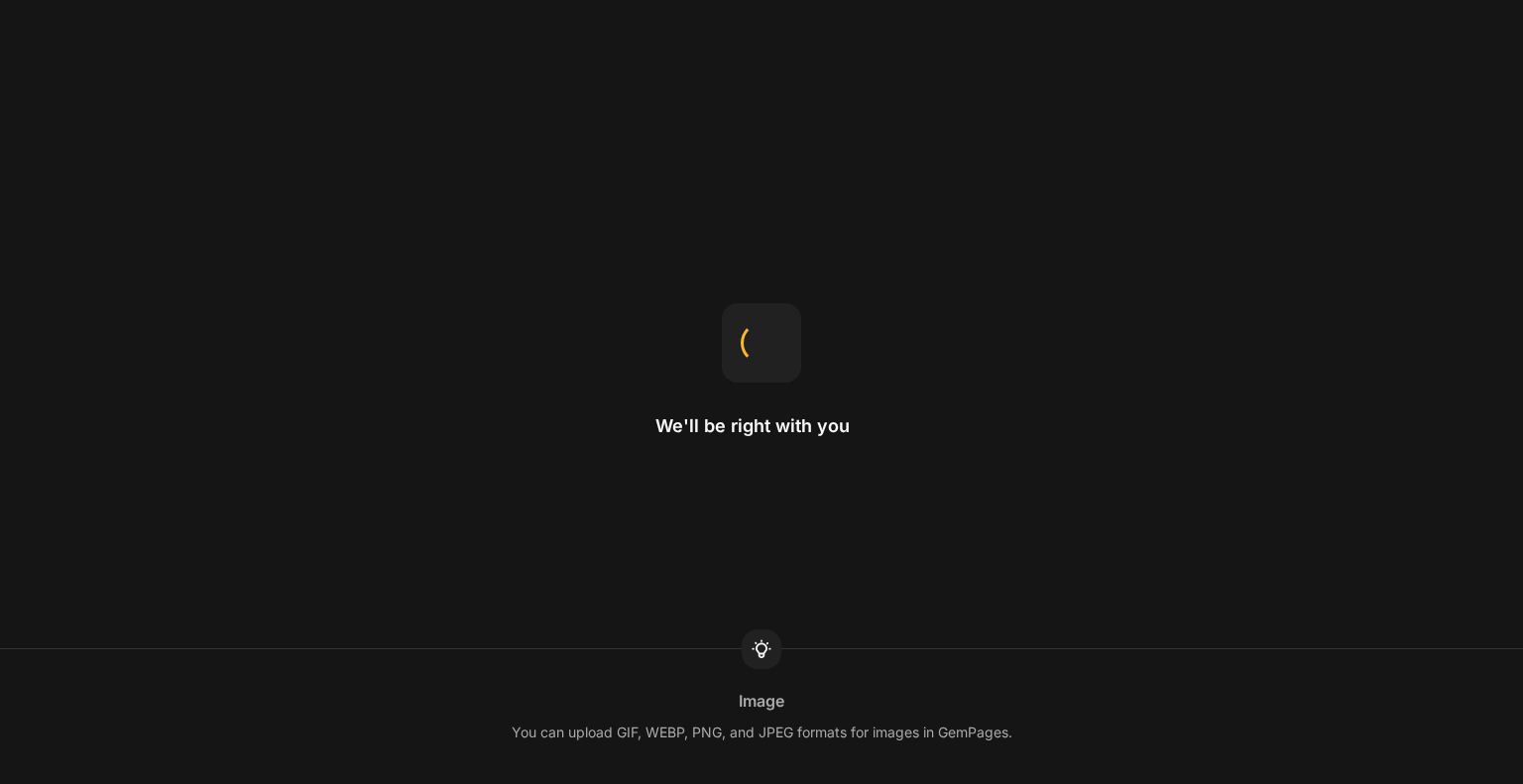 scroll, scrollTop: 0, scrollLeft: 0, axis: both 